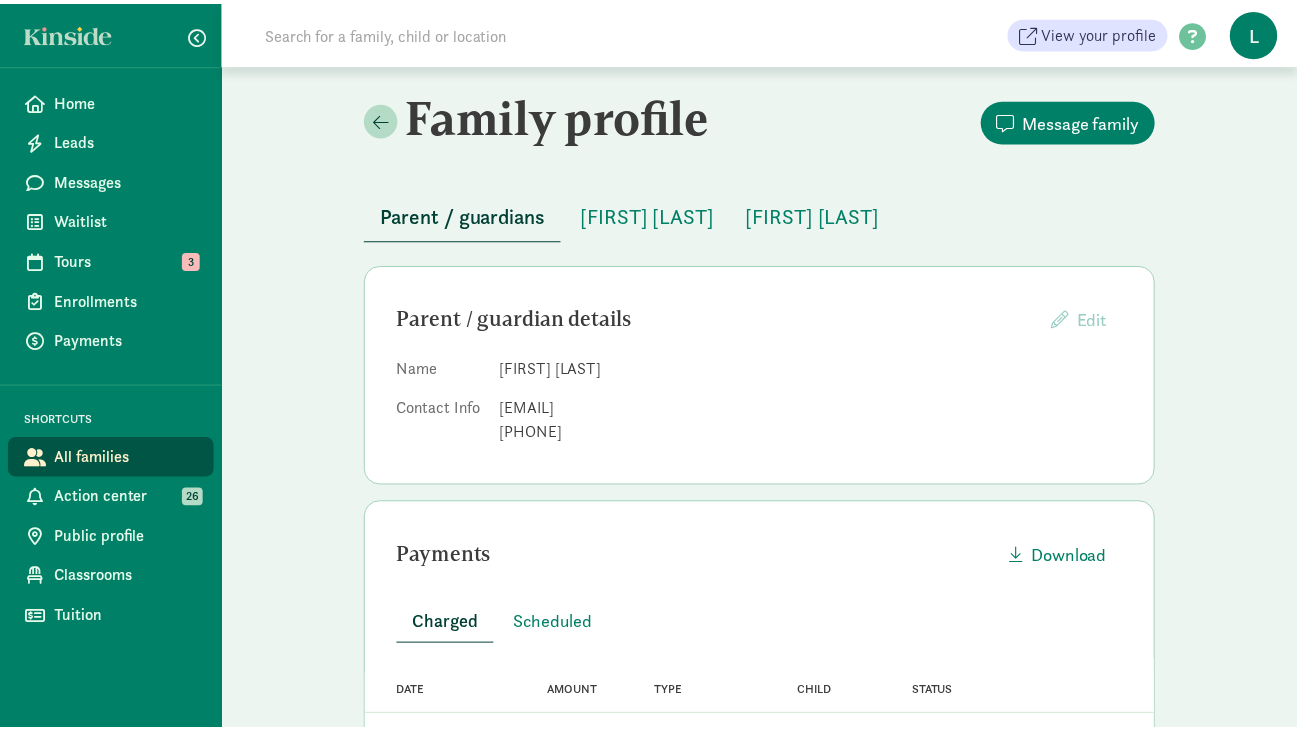 scroll, scrollTop: 85, scrollLeft: 0, axis: vertical 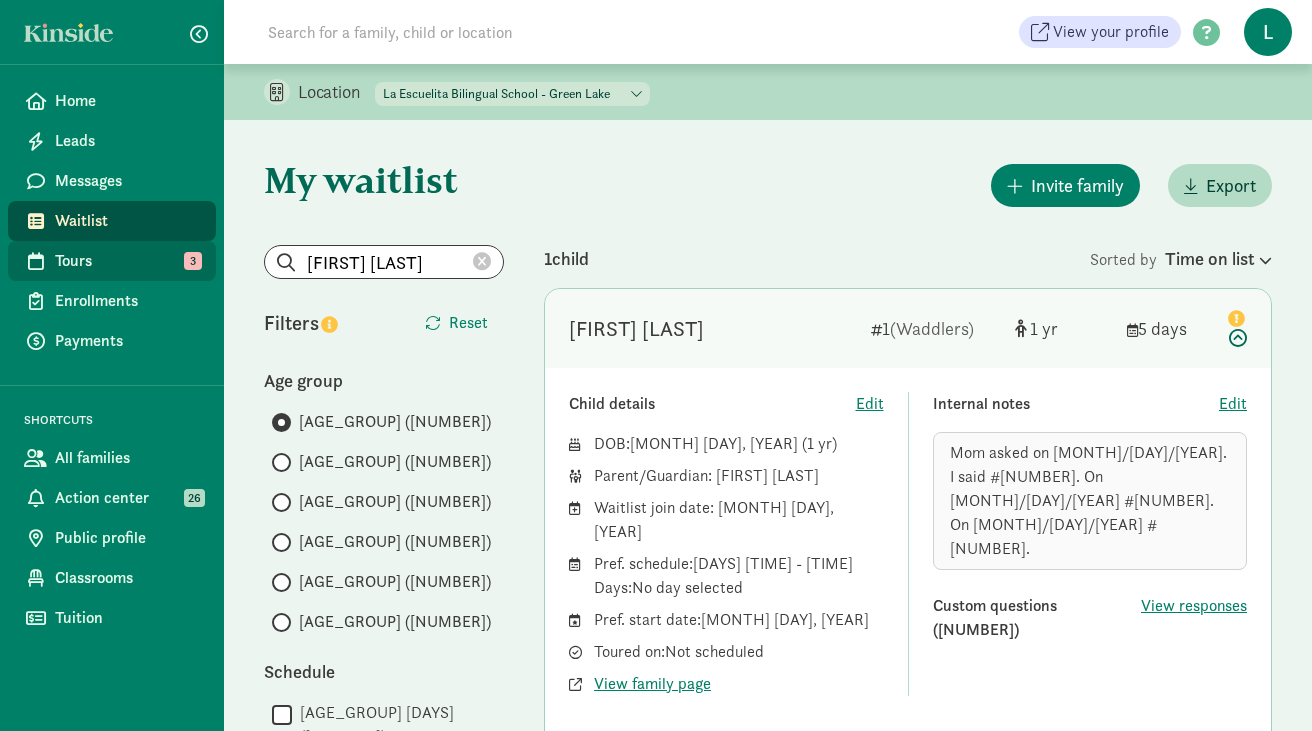 click on "Tours" at bounding box center [127, 261] 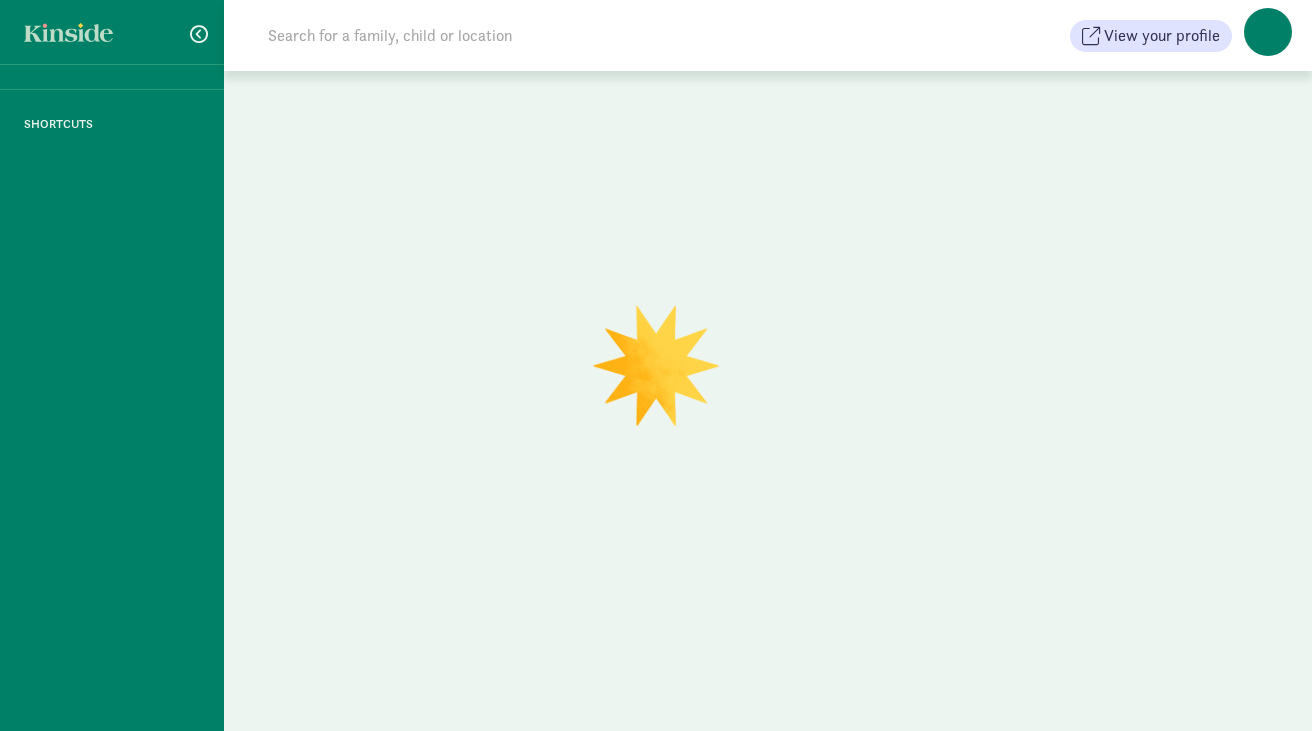 scroll, scrollTop: 0, scrollLeft: 0, axis: both 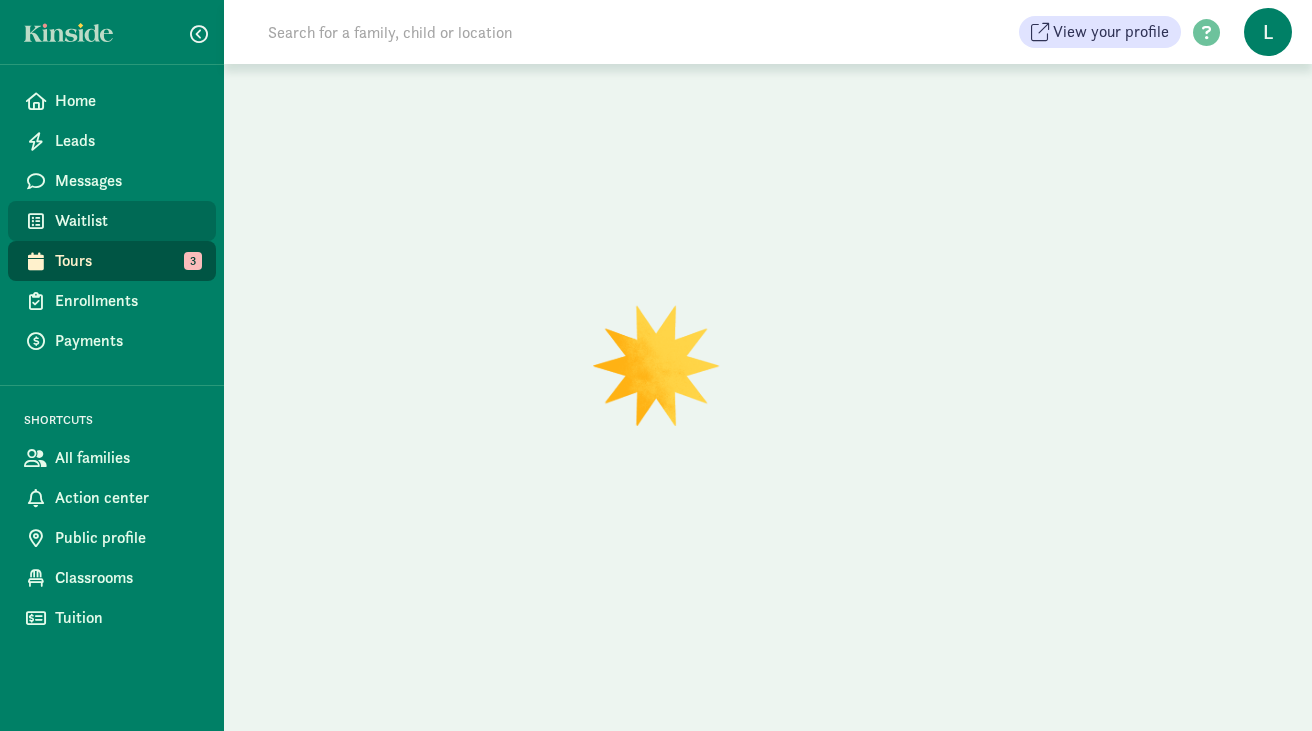 click on "Waitlist" at bounding box center [127, 221] 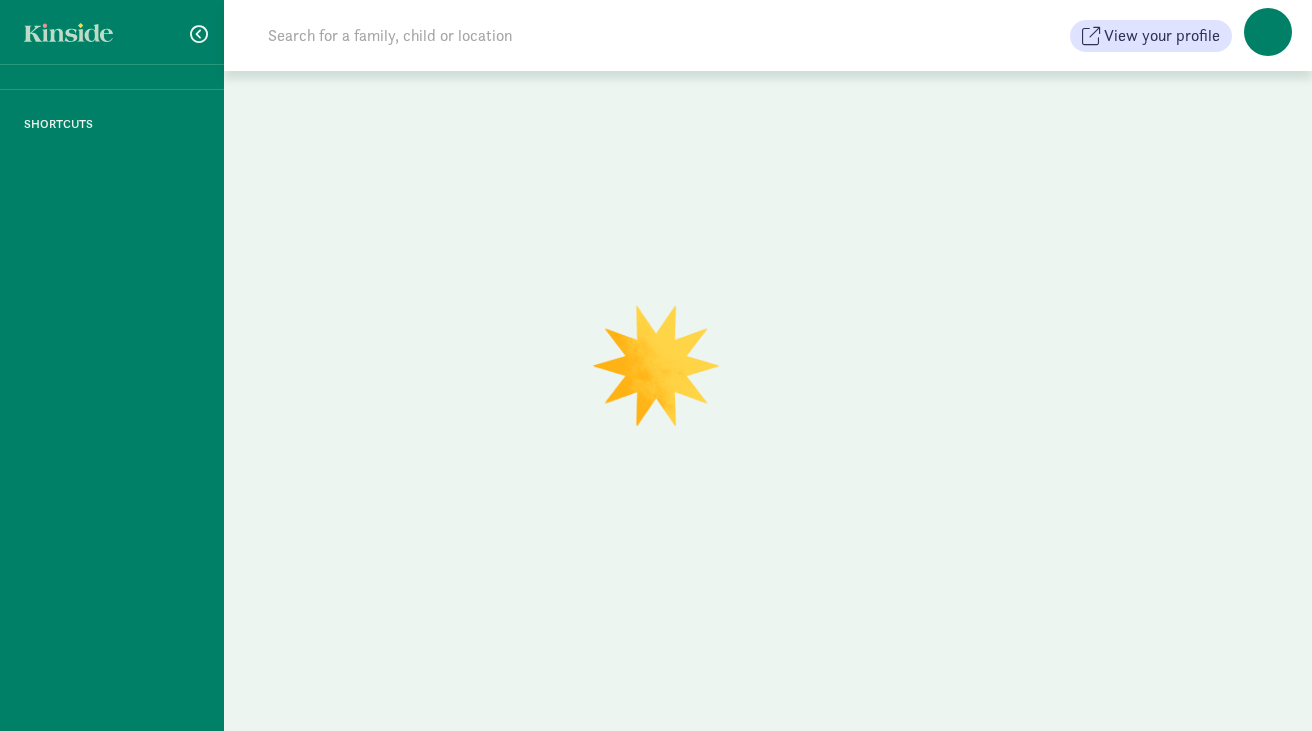 scroll, scrollTop: 0, scrollLeft: 0, axis: both 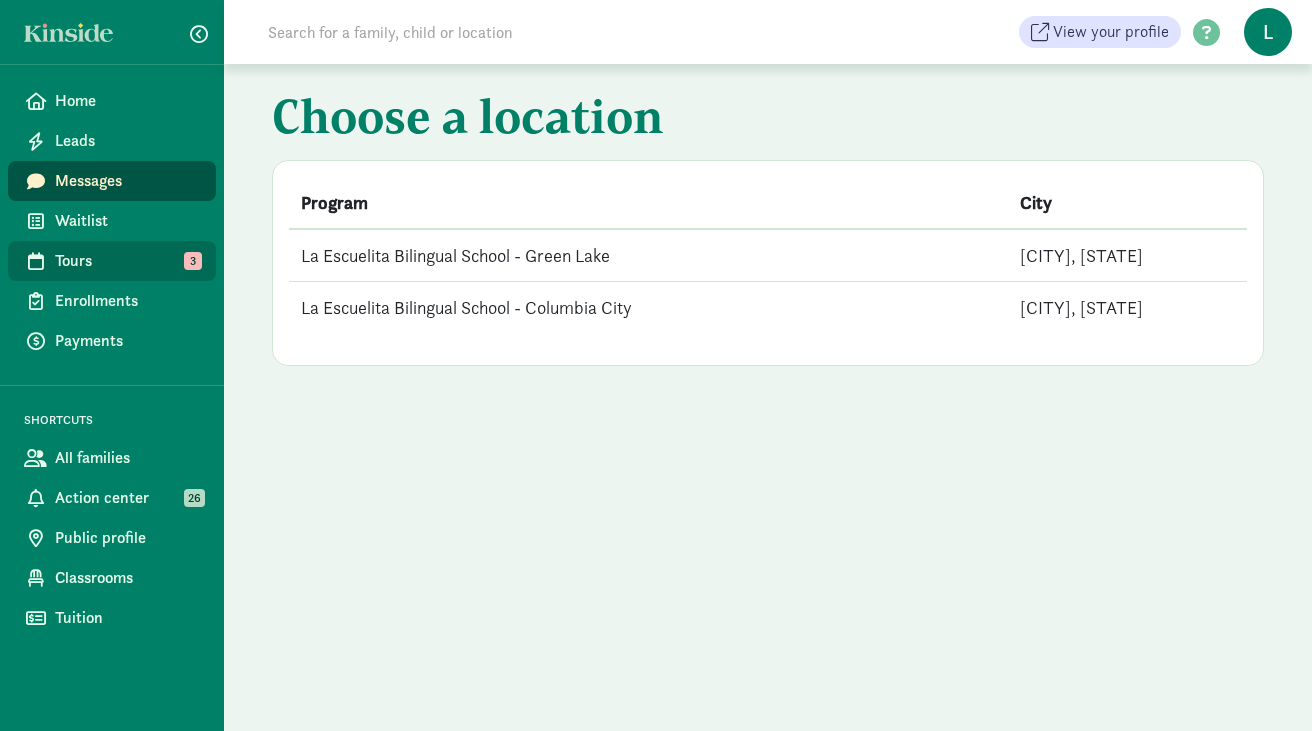 click on "Tours" at bounding box center (127, 261) 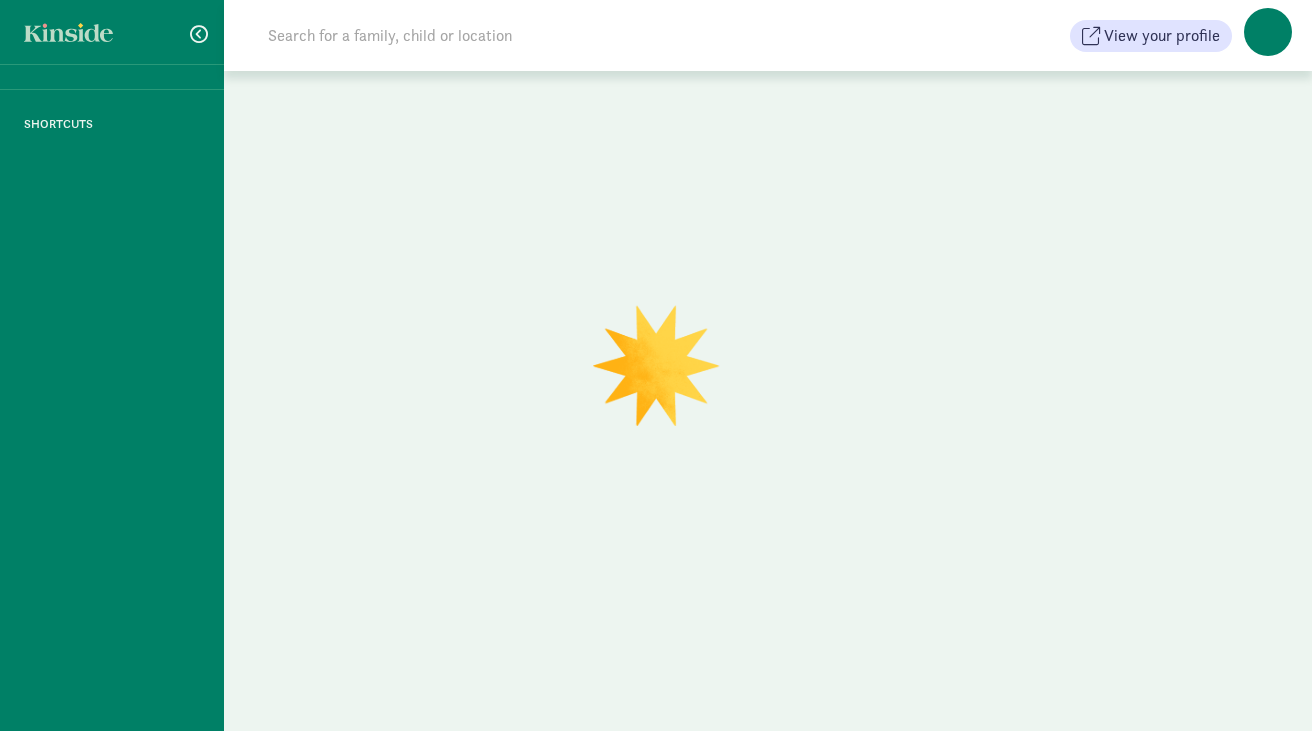 scroll, scrollTop: 0, scrollLeft: 0, axis: both 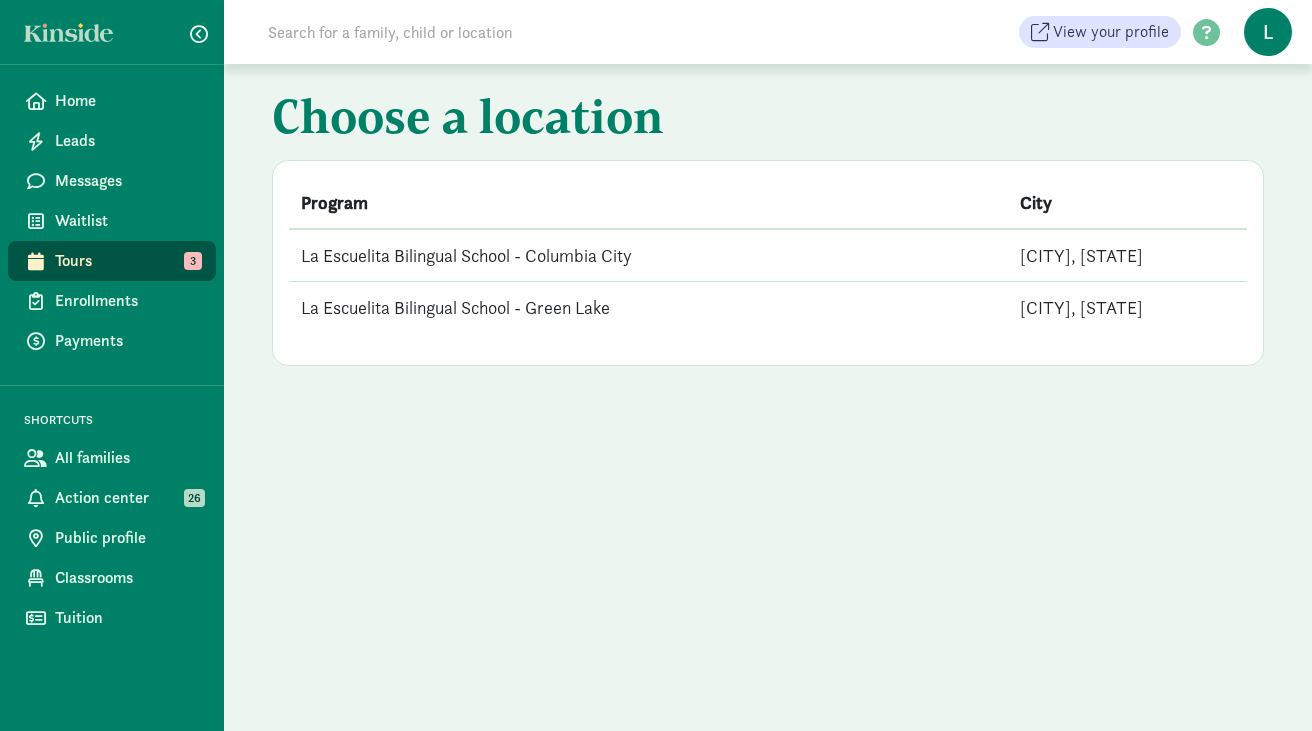 click on "La Escuelita Bilingual School - Columbia City" at bounding box center (648, 255) 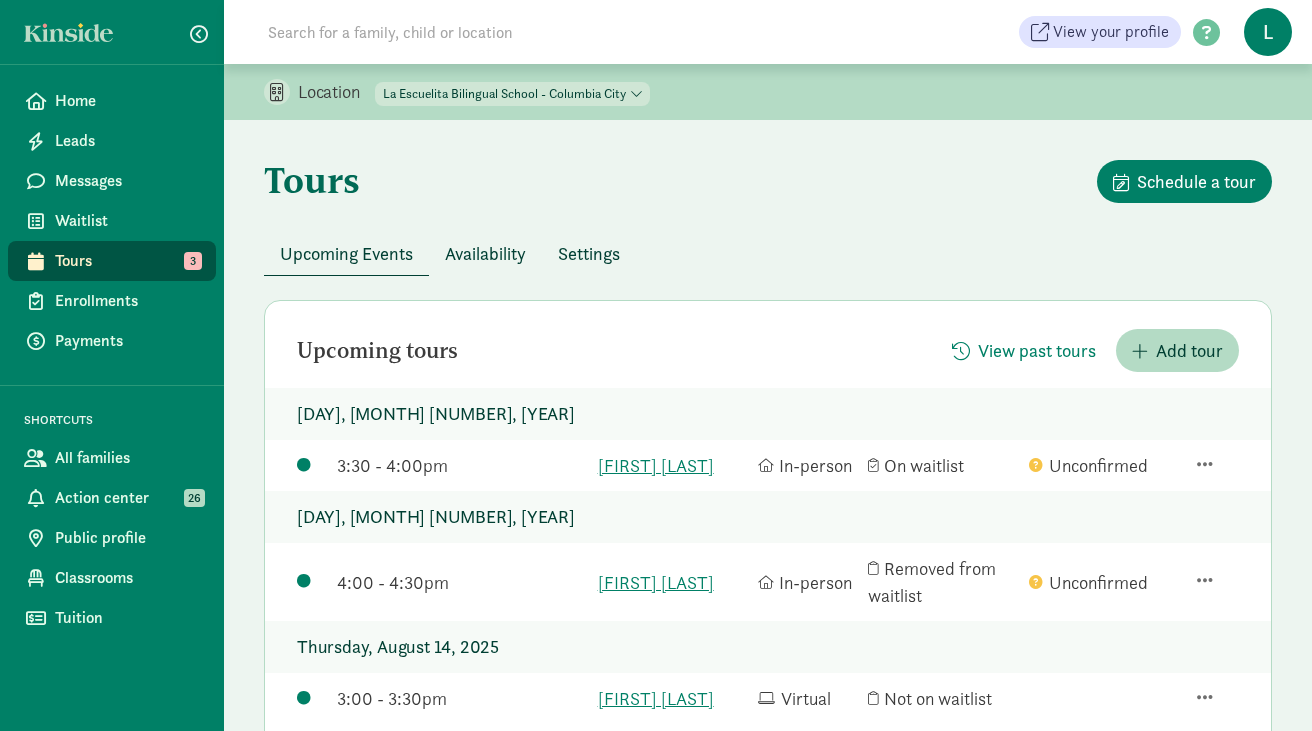 click on "La Escuelita Bilingual School - Columbia City La Escuelita Bilingual School - Green Lake" at bounding box center (512, 94) 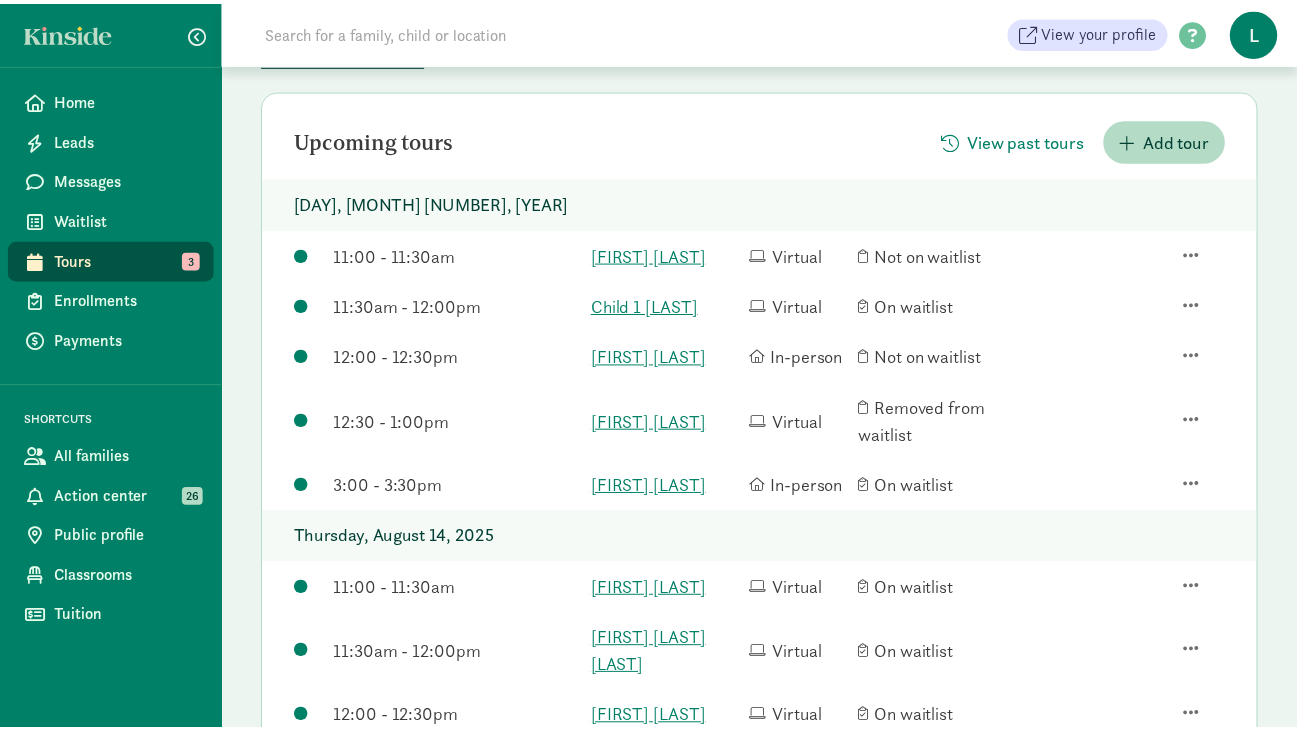 scroll, scrollTop: 212, scrollLeft: 0, axis: vertical 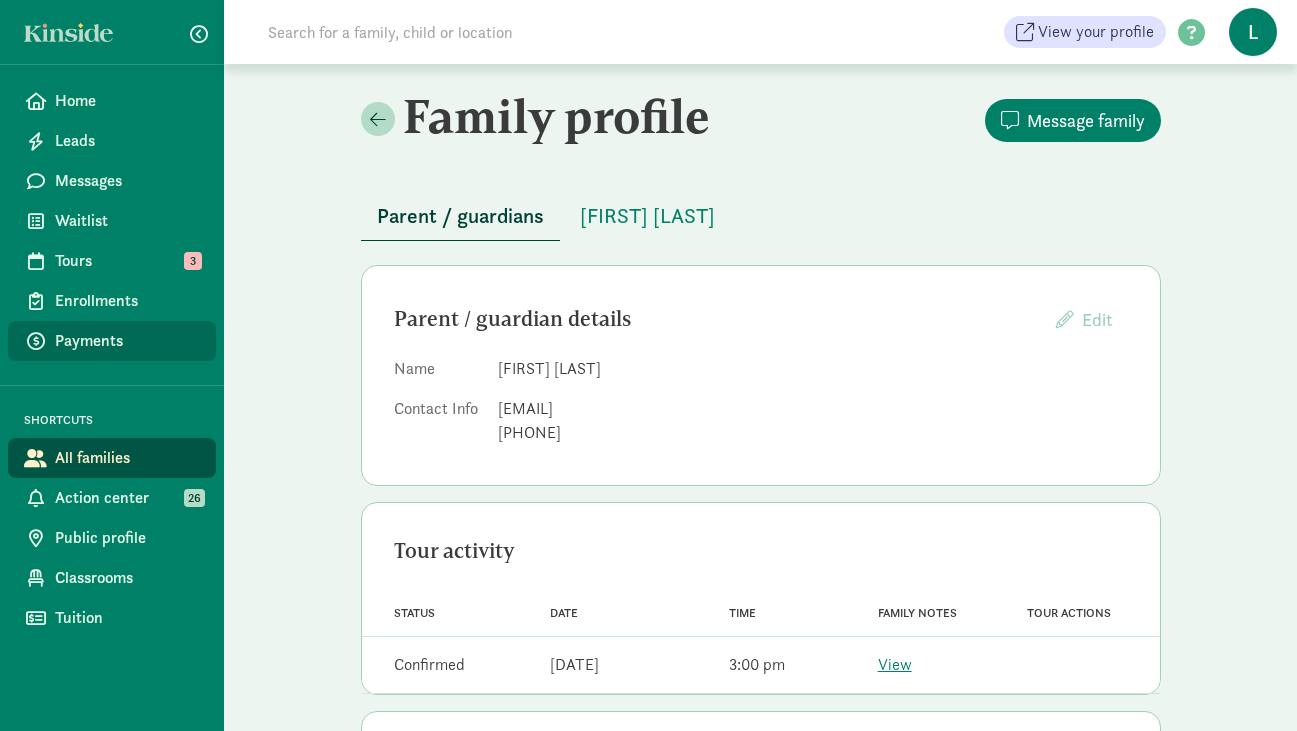 click on "Payments" at bounding box center (127, 341) 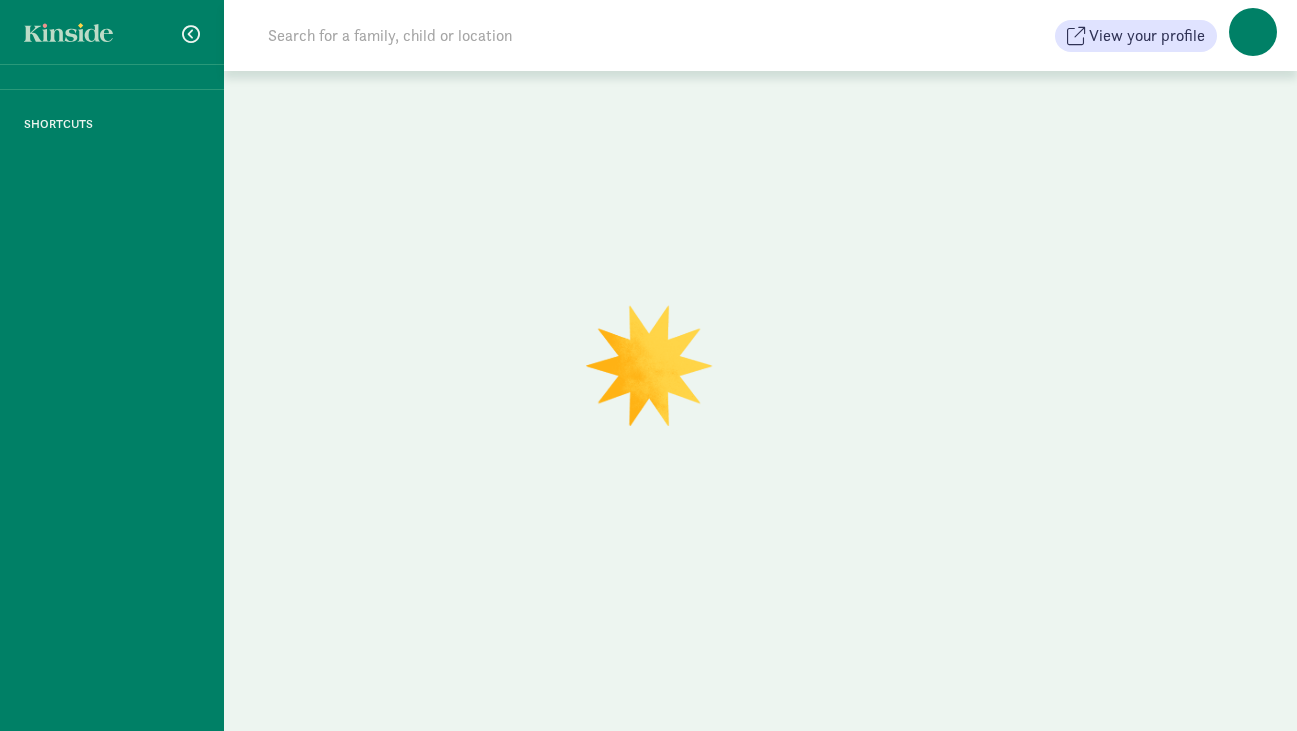scroll, scrollTop: 0, scrollLeft: 0, axis: both 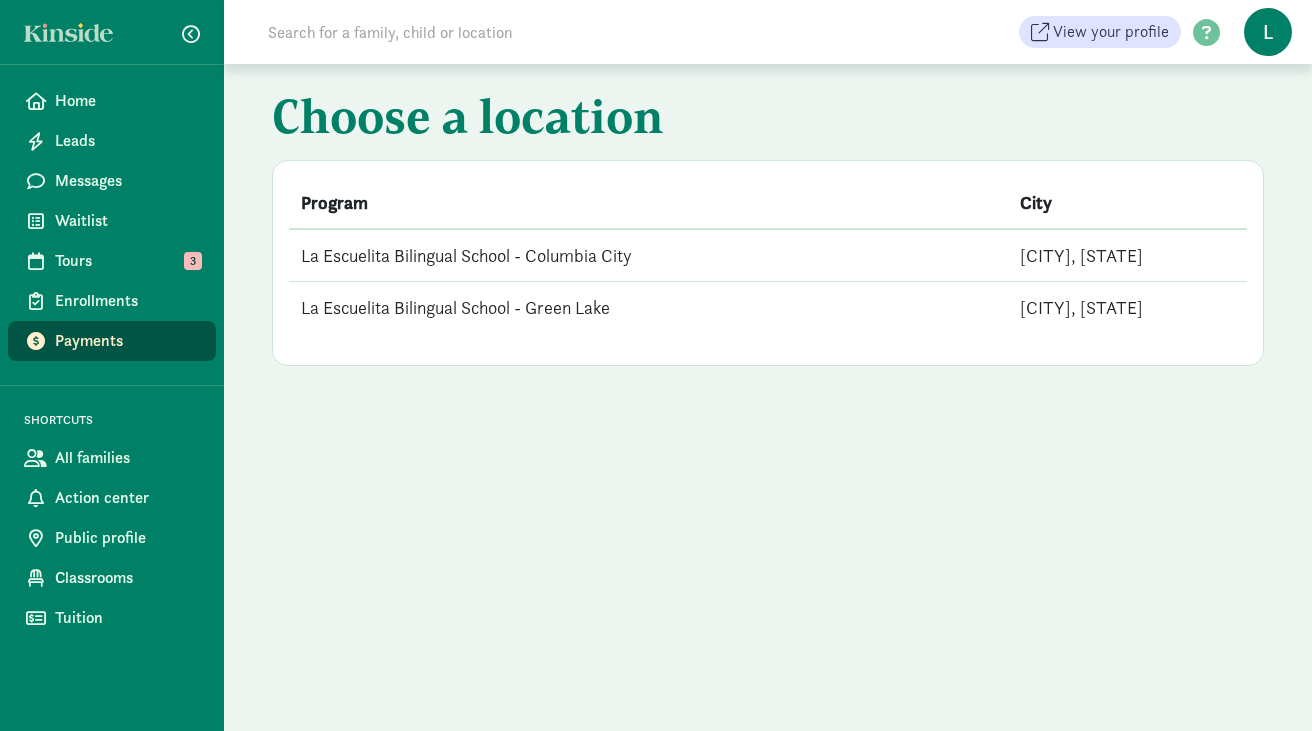 click on "La Escuelita Bilingual School - Green Lake" at bounding box center (648, 308) 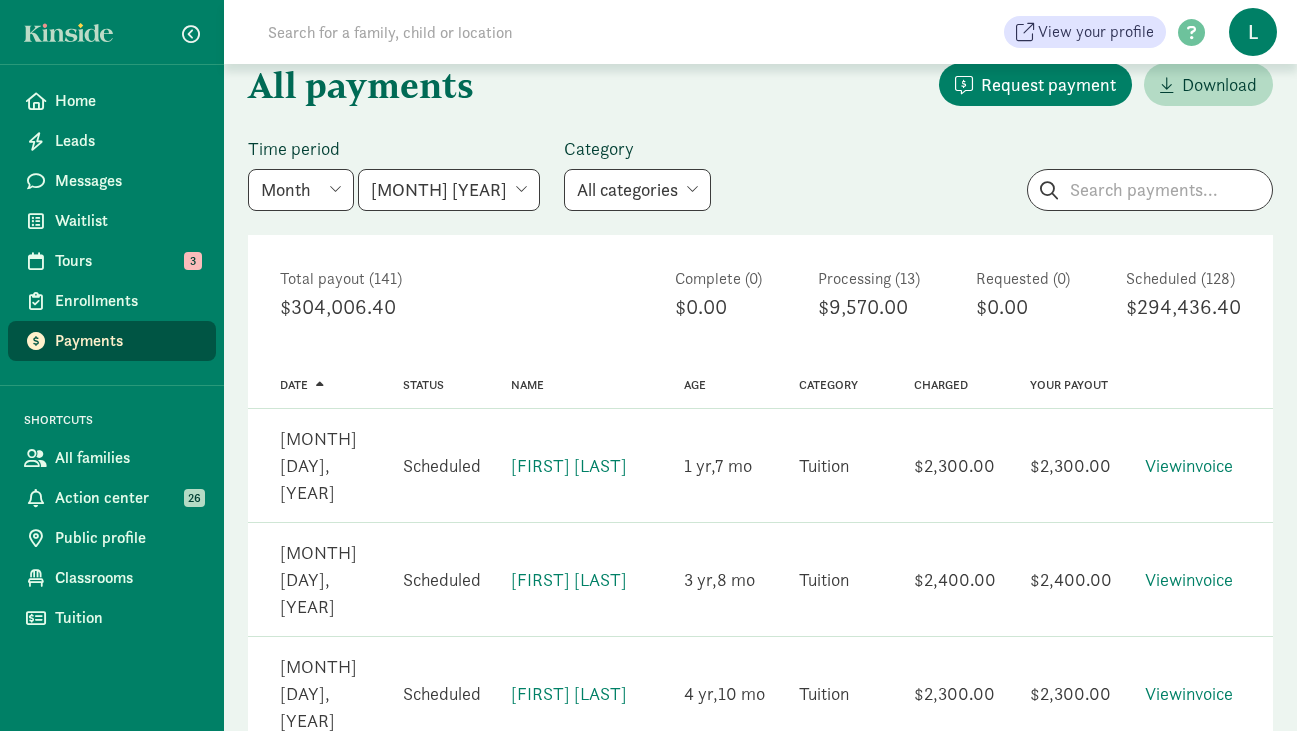 scroll, scrollTop: 169, scrollLeft: 0, axis: vertical 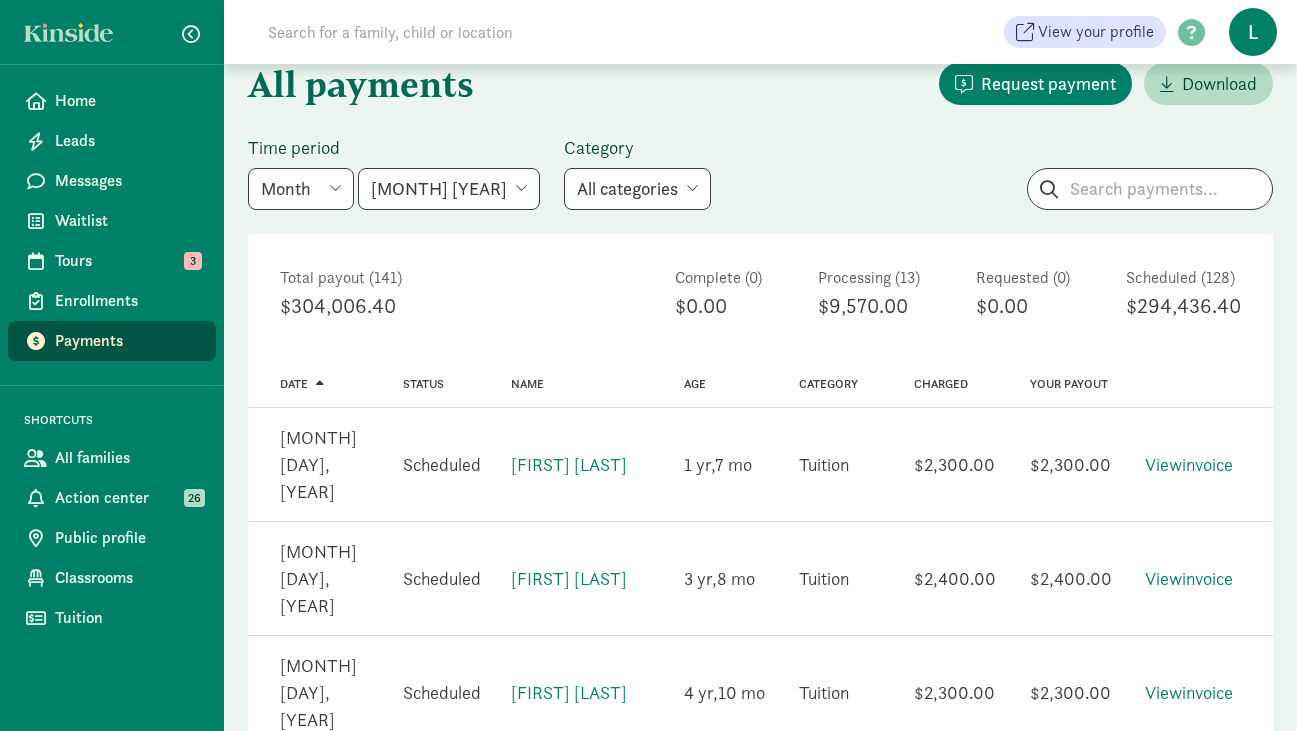 click on "All categories Tuition Donation Deposit Waitlist fee" at bounding box center [637, 189] 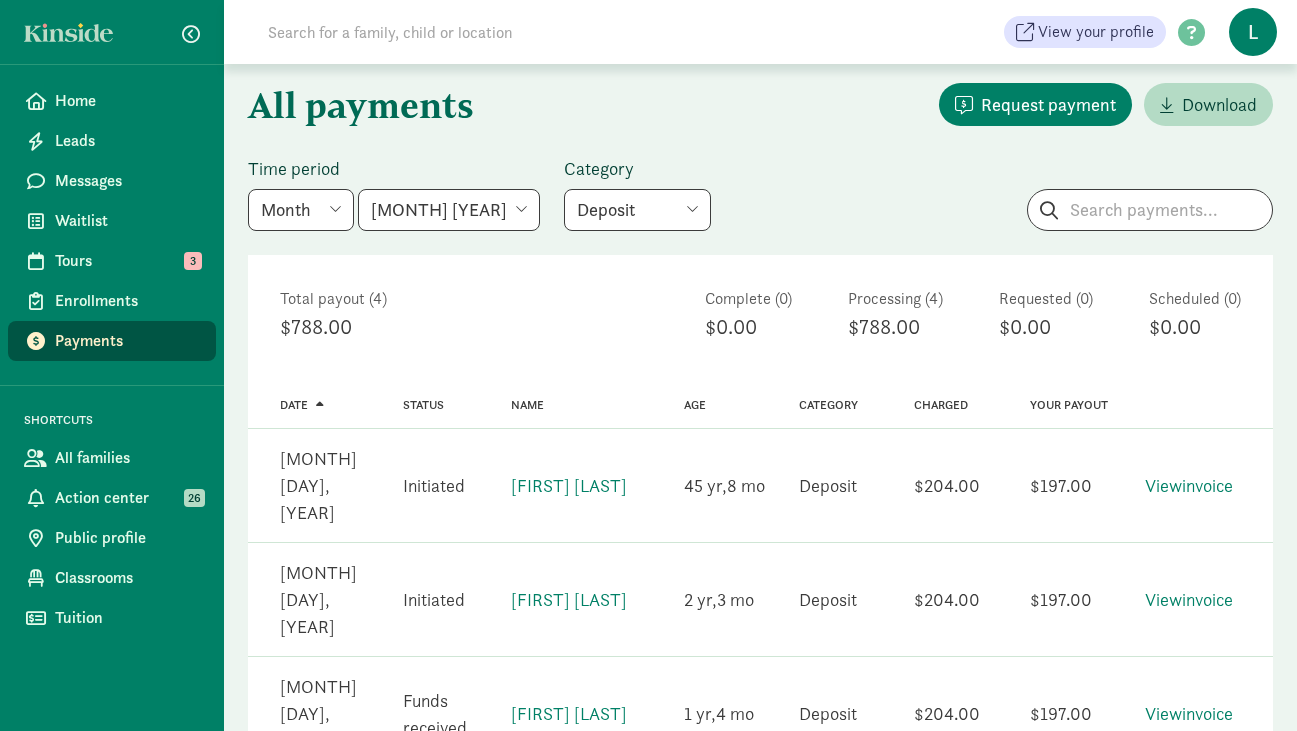 scroll, scrollTop: 143, scrollLeft: 0, axis: vertical 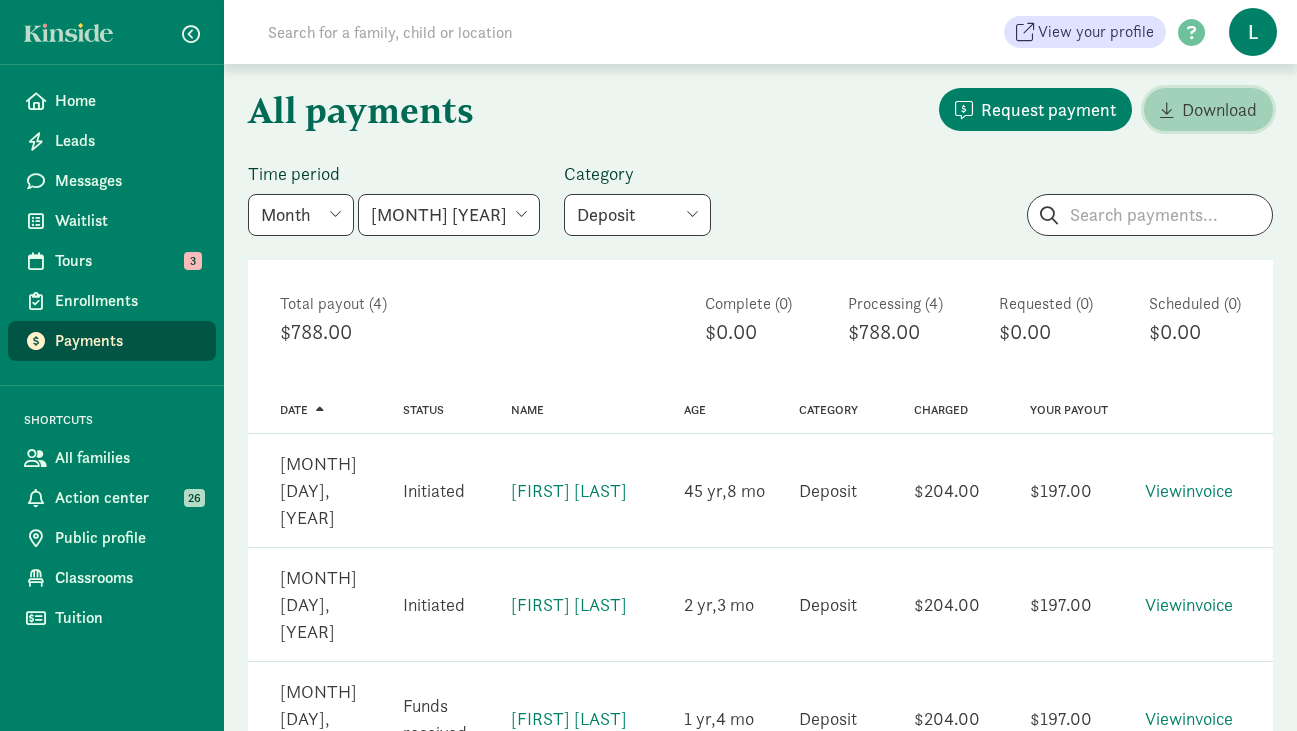 click on "Download" at bounding box center (1219, 109) 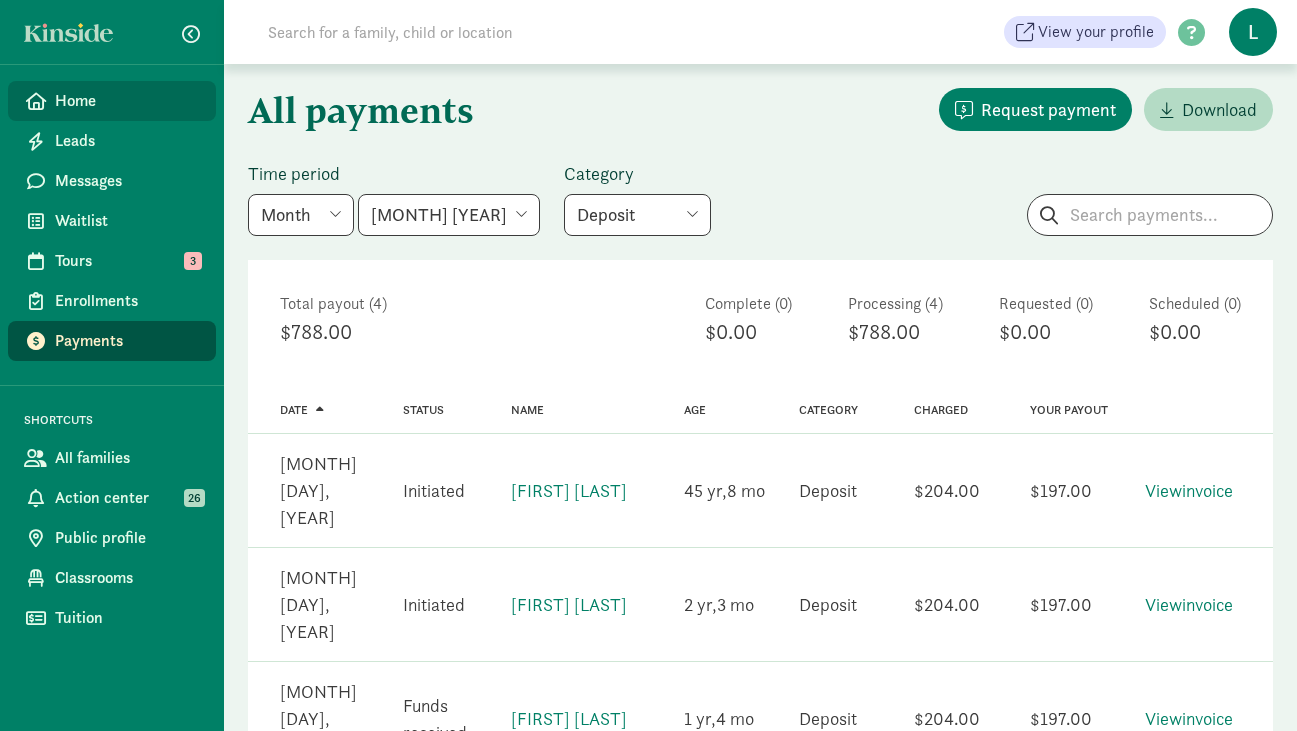 click on "Home" at bounding box center [127, 101] 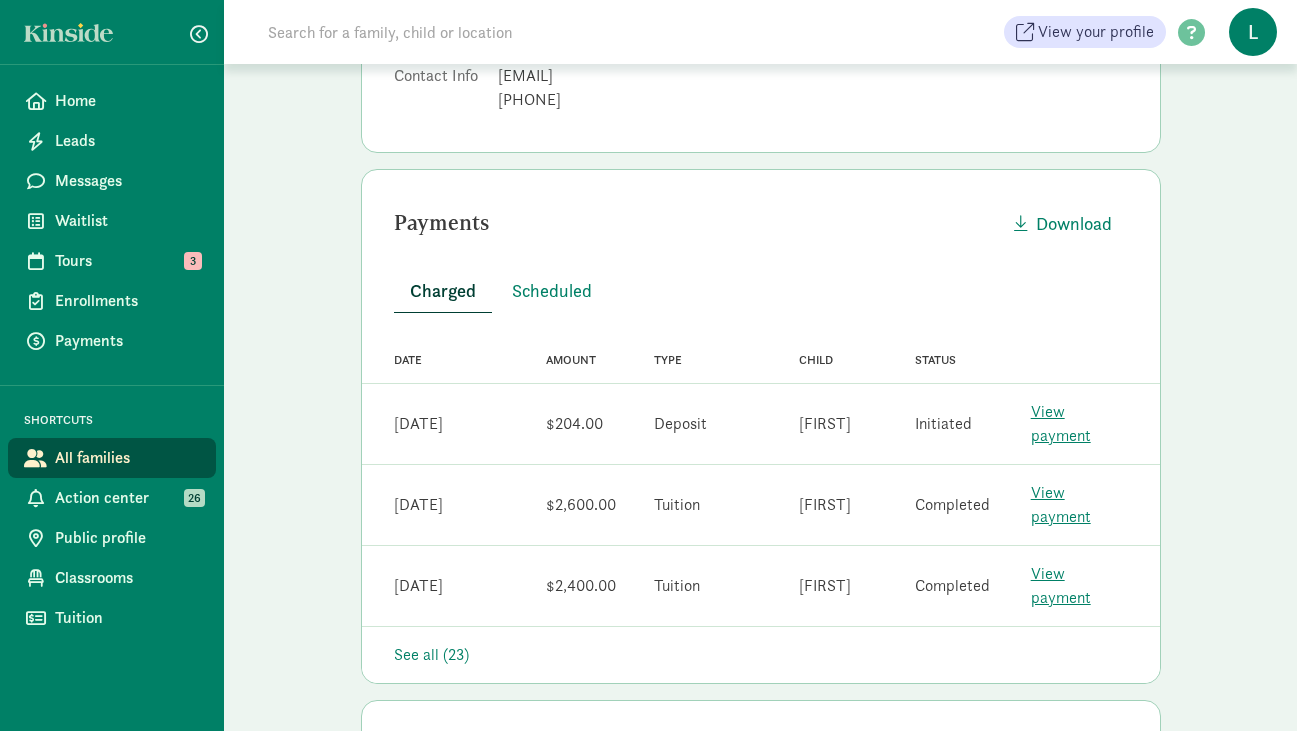 scroll, scrollTop: 347, scrollLeft: 0, axis: vertical 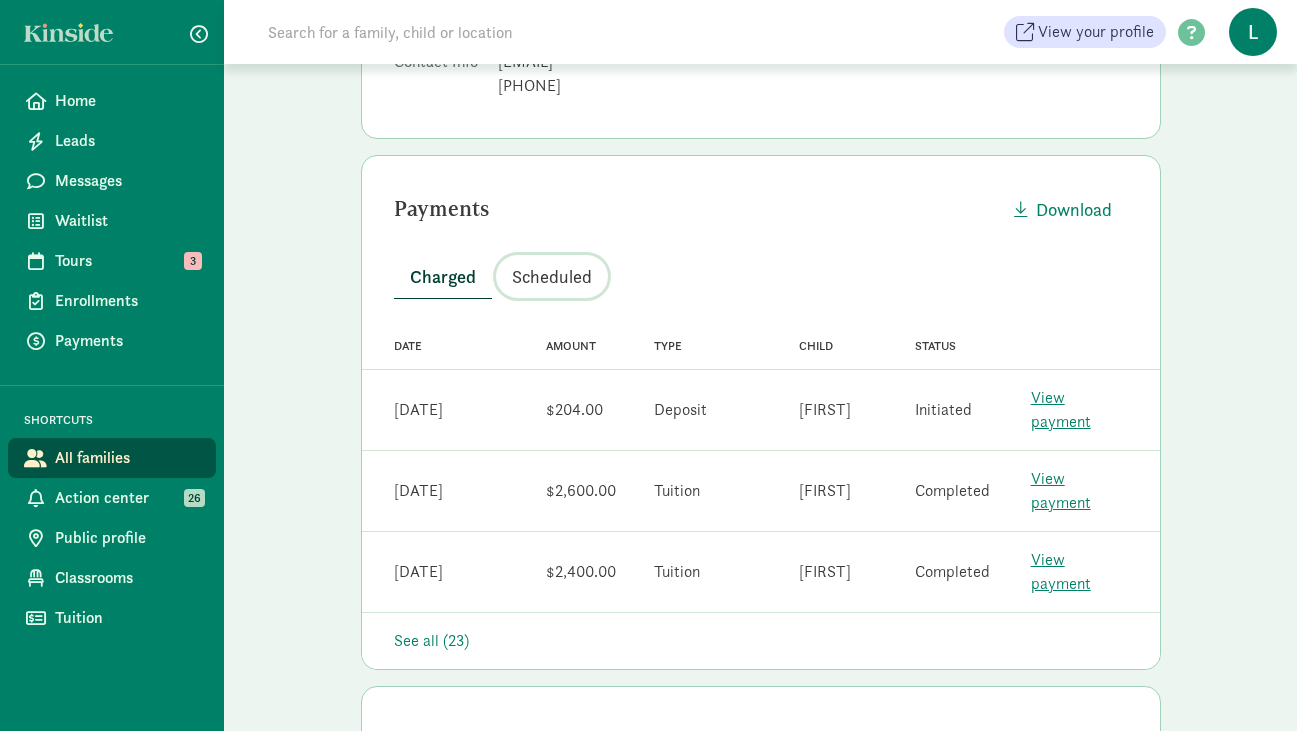 click on "Scheduled" at bounding box center [552, 276] 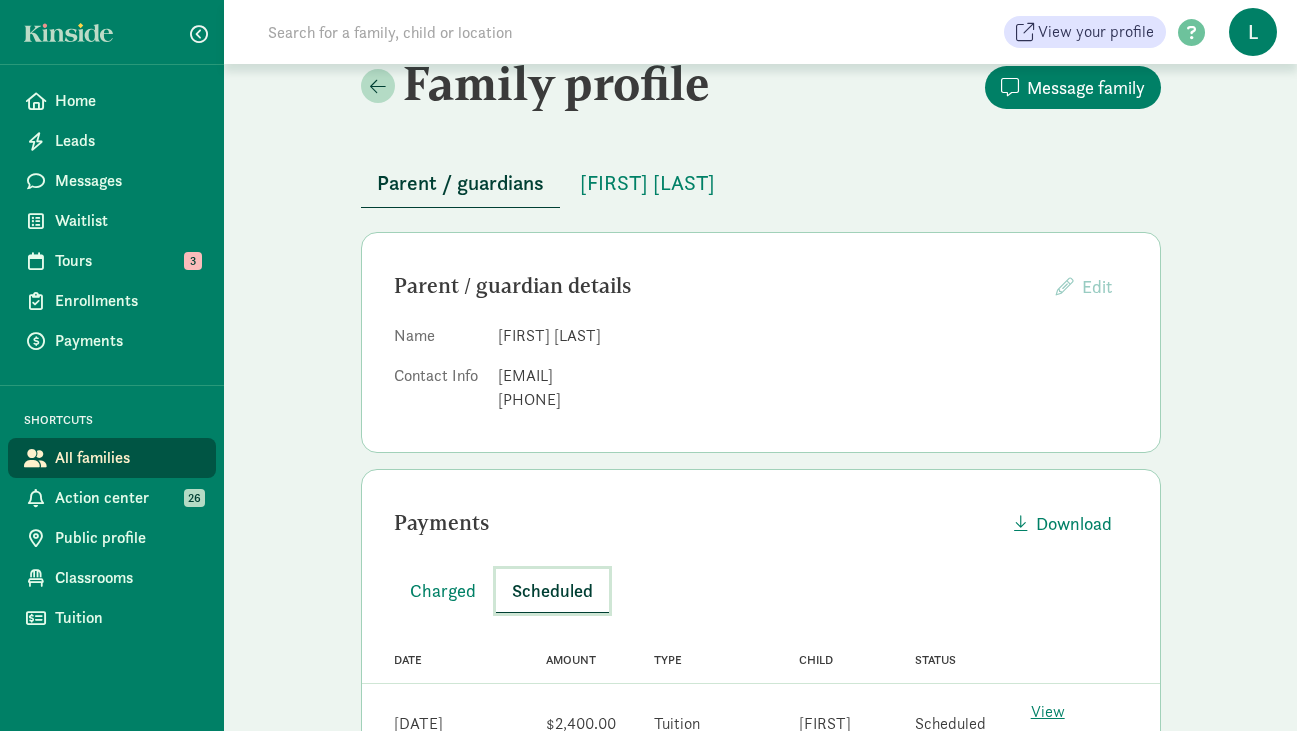 scroll, scrollTop: 0, scrollLeft: 0, axis: both 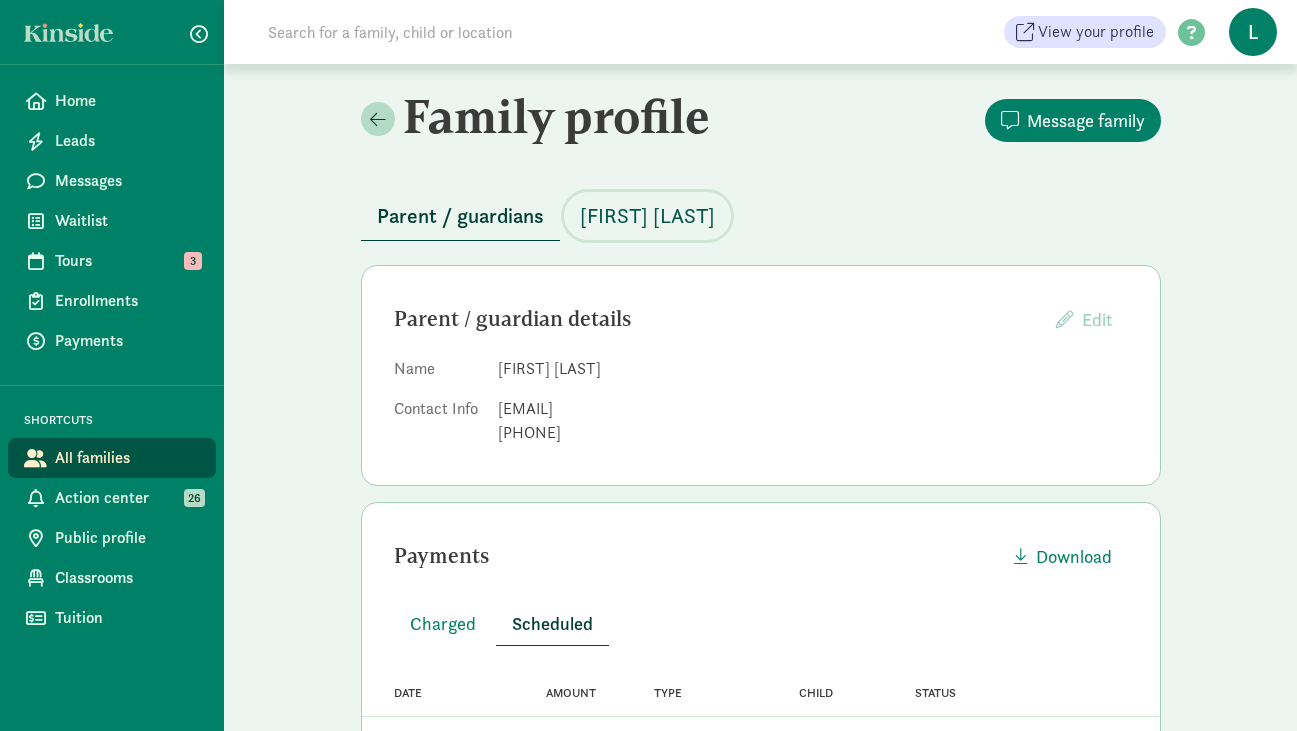 click on "[FIRST] [LAST]" at bounding box center (647, 216) 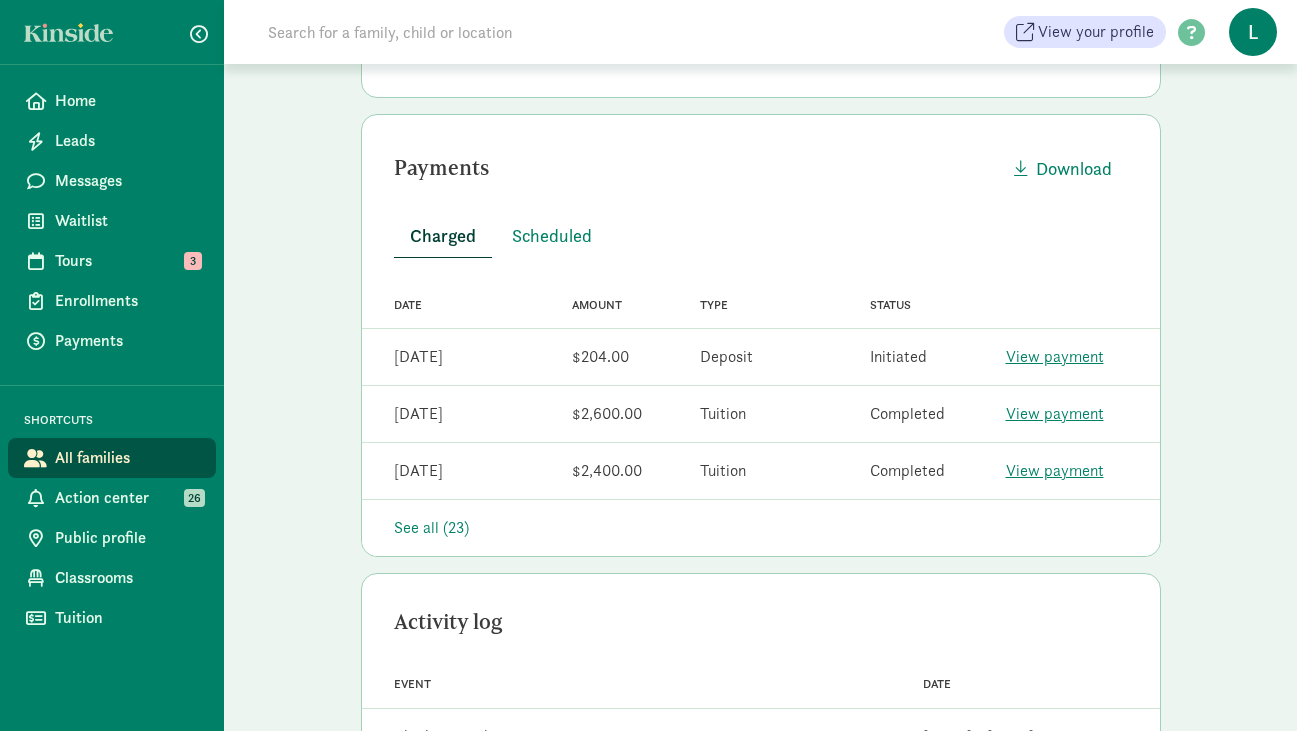 scroll, scrollTop: 491, scrollLeft: 0, axis: vertical 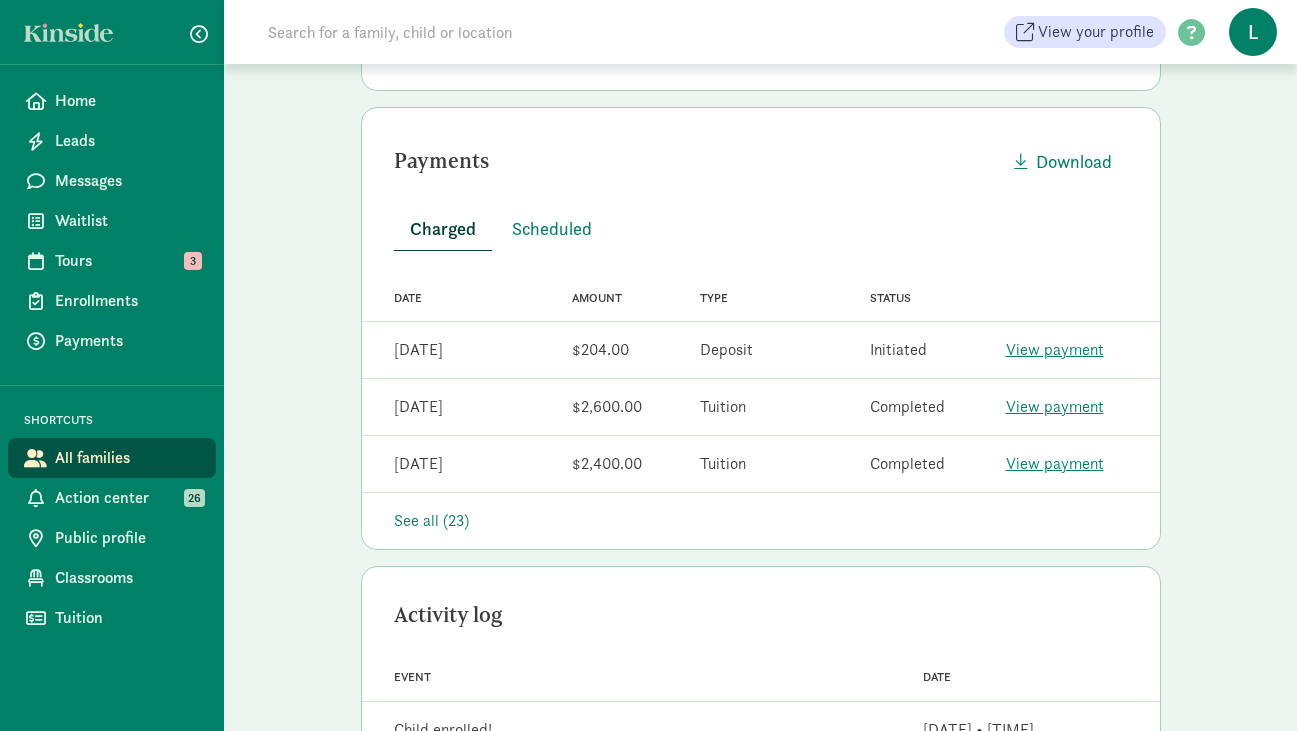 click on "See all (23)" at bounding box center [761, 521] 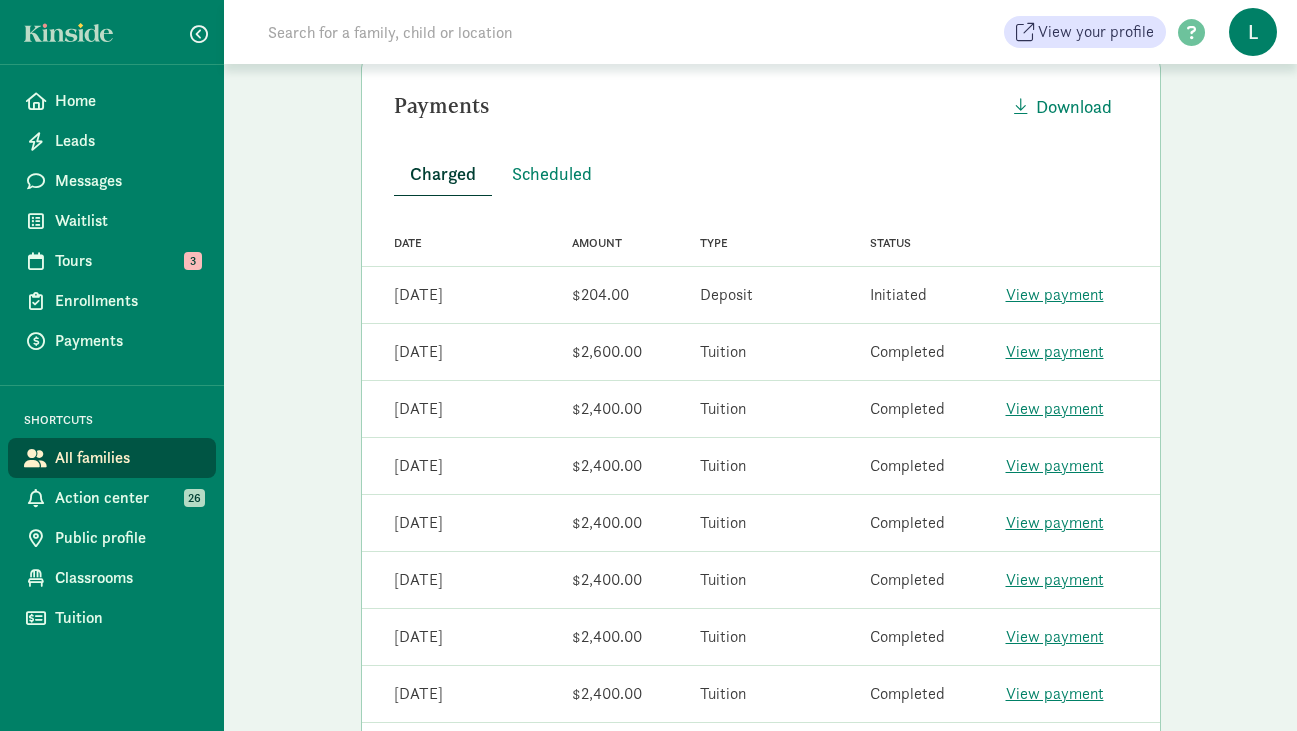scroll, scrollTop: 548, scrollLeft: 0, axis: vertical 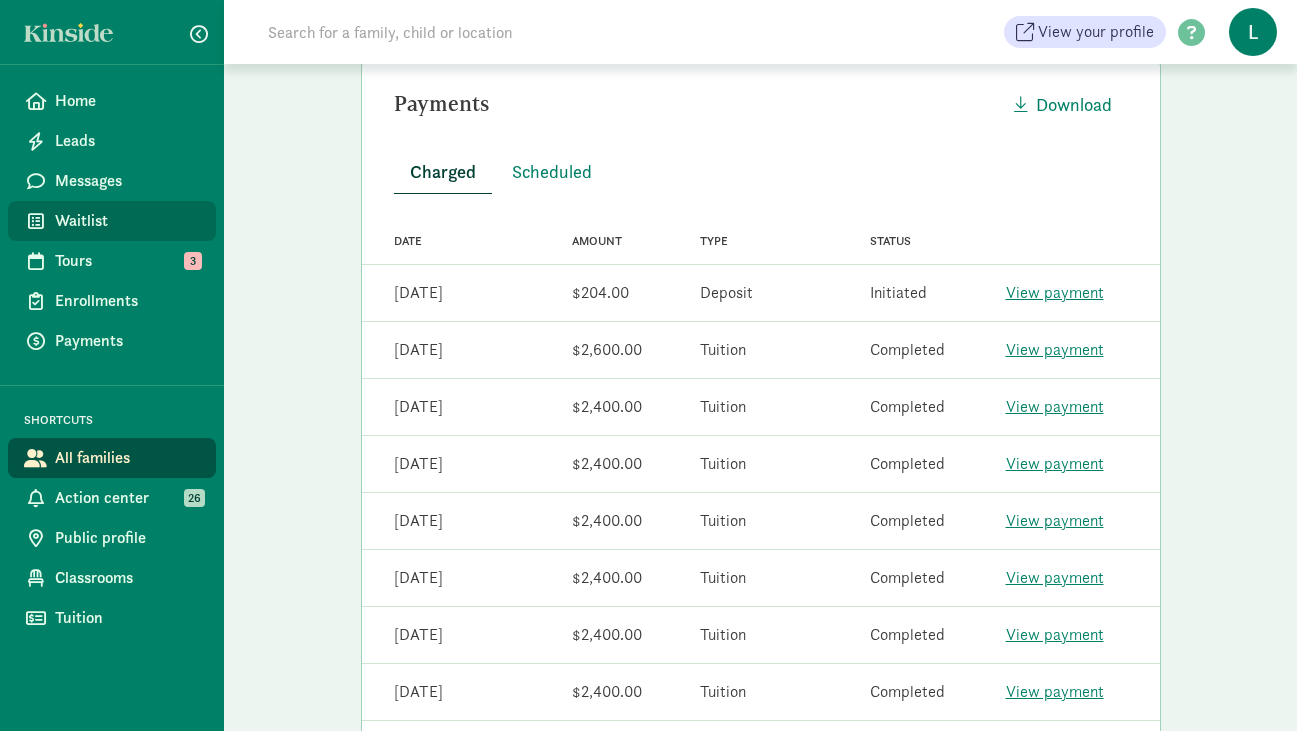 click on "Waitlist" at bounding box center (127, 221) 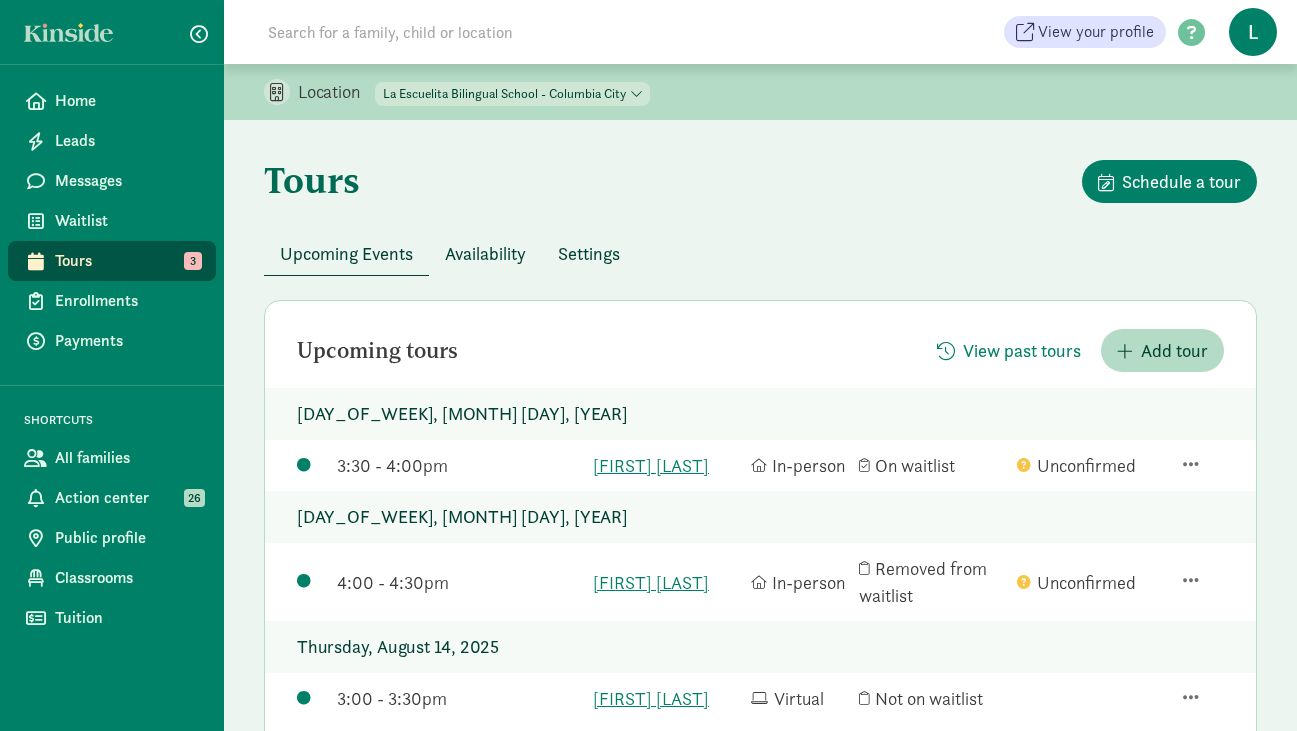 scroll, scrollTop: 186, scrollLeft: 0, axis: vertical 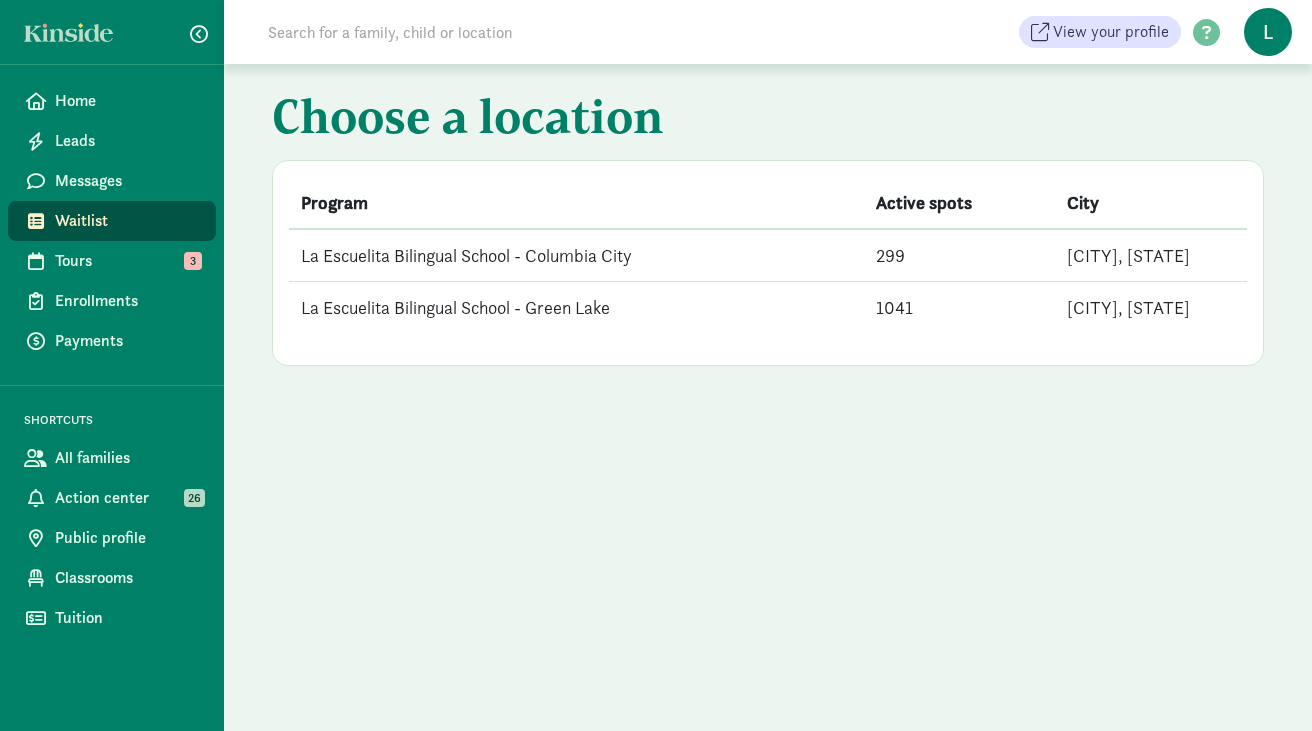 click 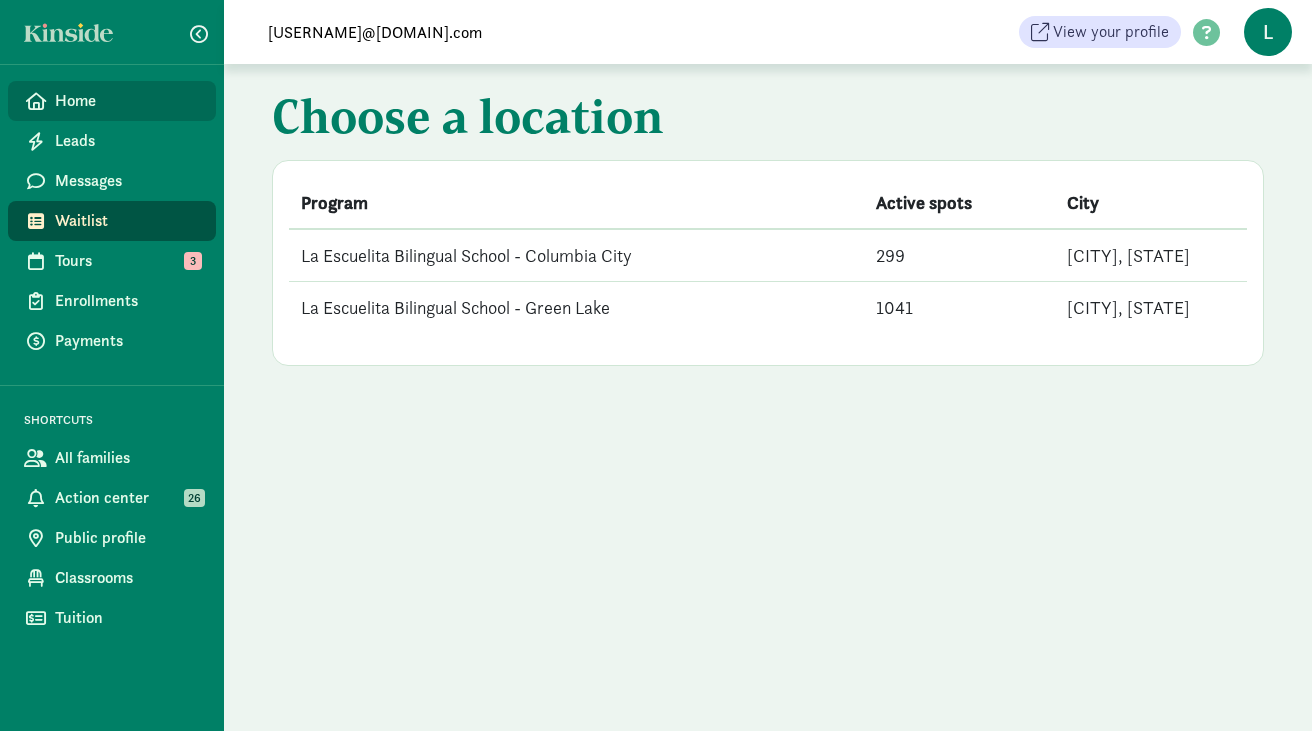 type on "clairemcc@bellsouth.net" 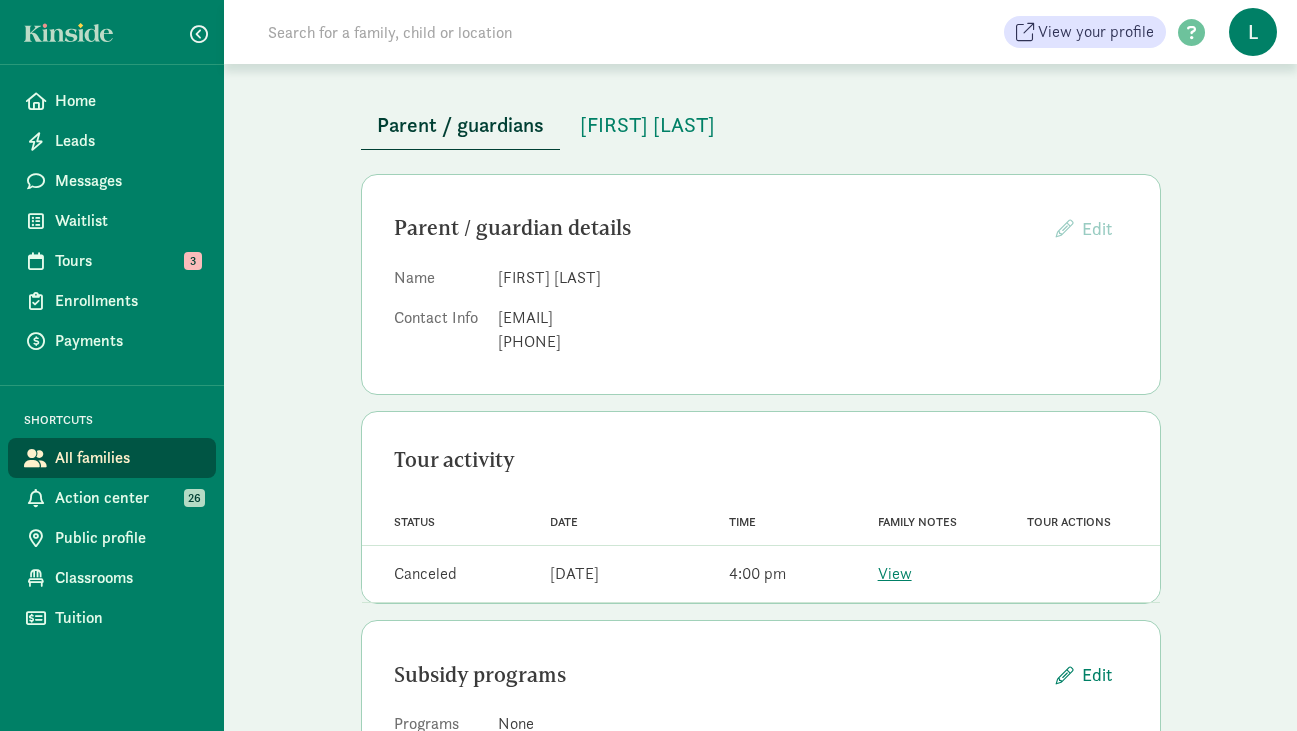 scroll, scrollTop: 0, scrollLeft: 0, axis: both 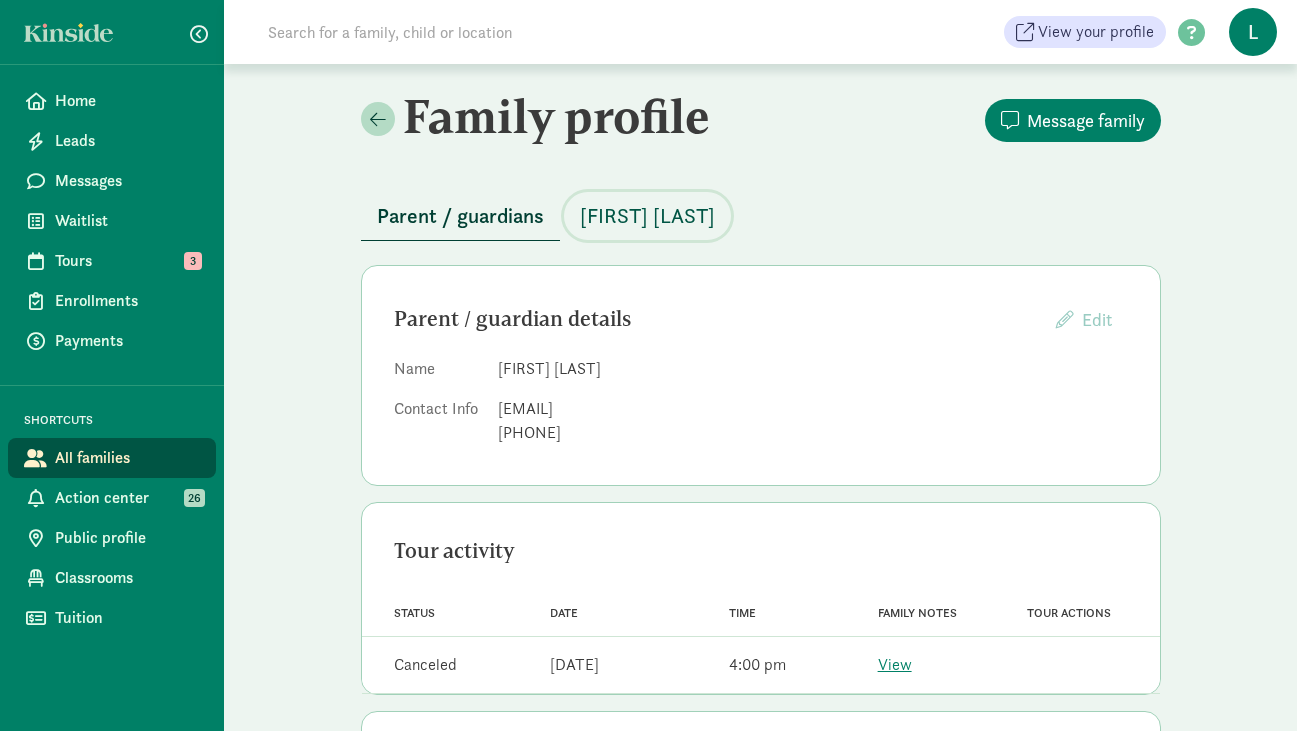 click on "June Morton" at bounding box center (647, 216) 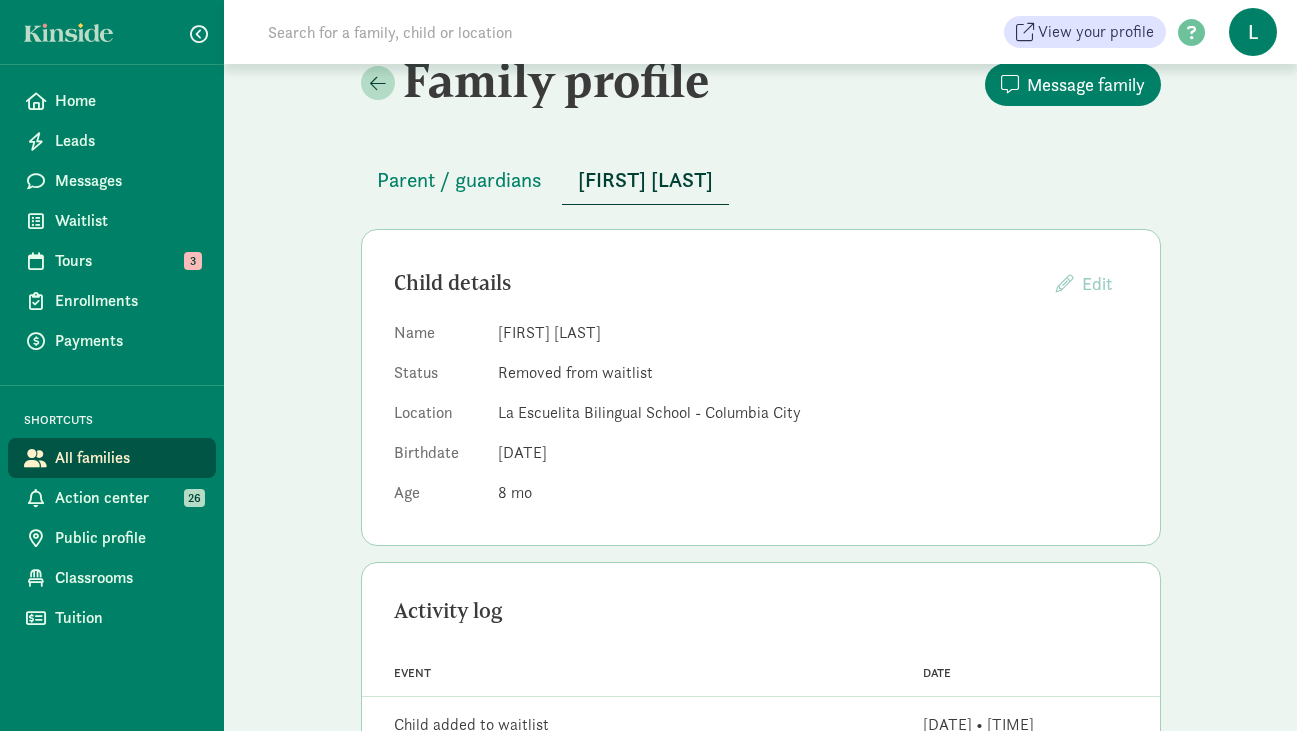 scroll, scrollTop: 0, scrollLeft: 0, axis: both 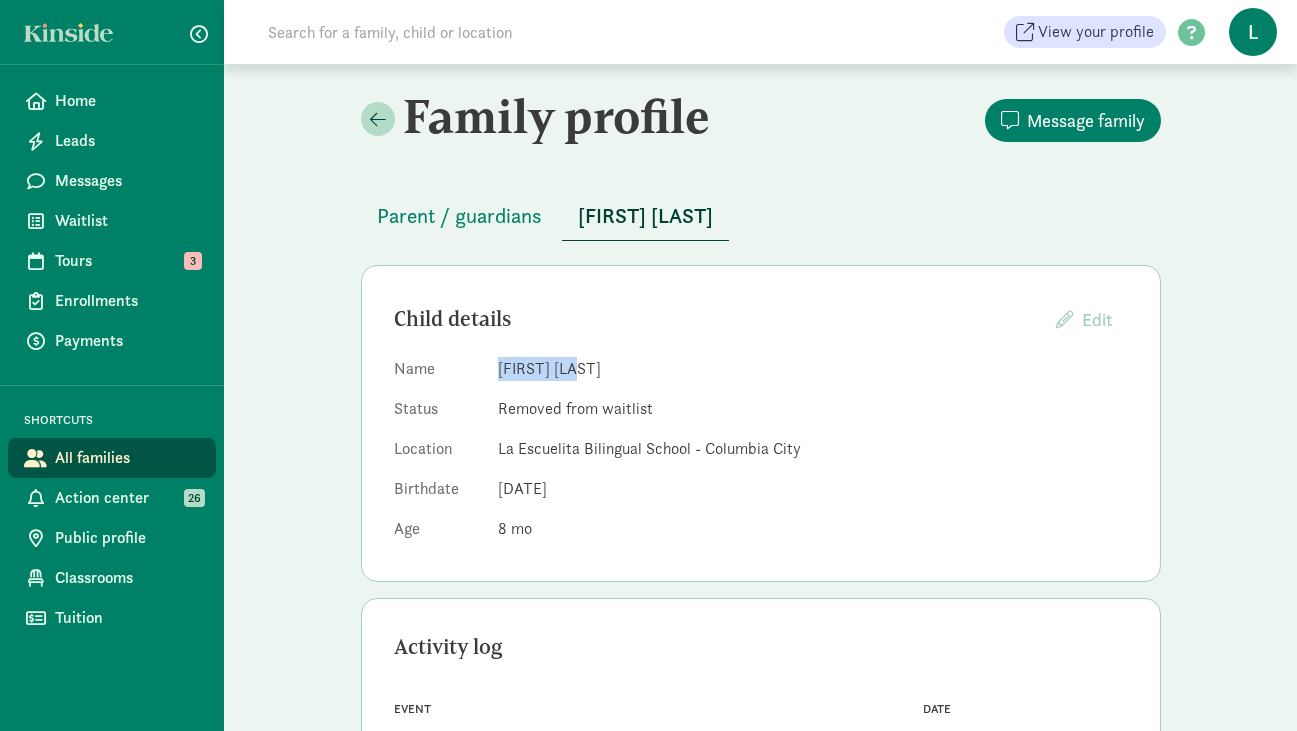 drag, startPoint x: 580, startPoint y: 367, endPoint x: 493, endPoint y: 367, distance: 87 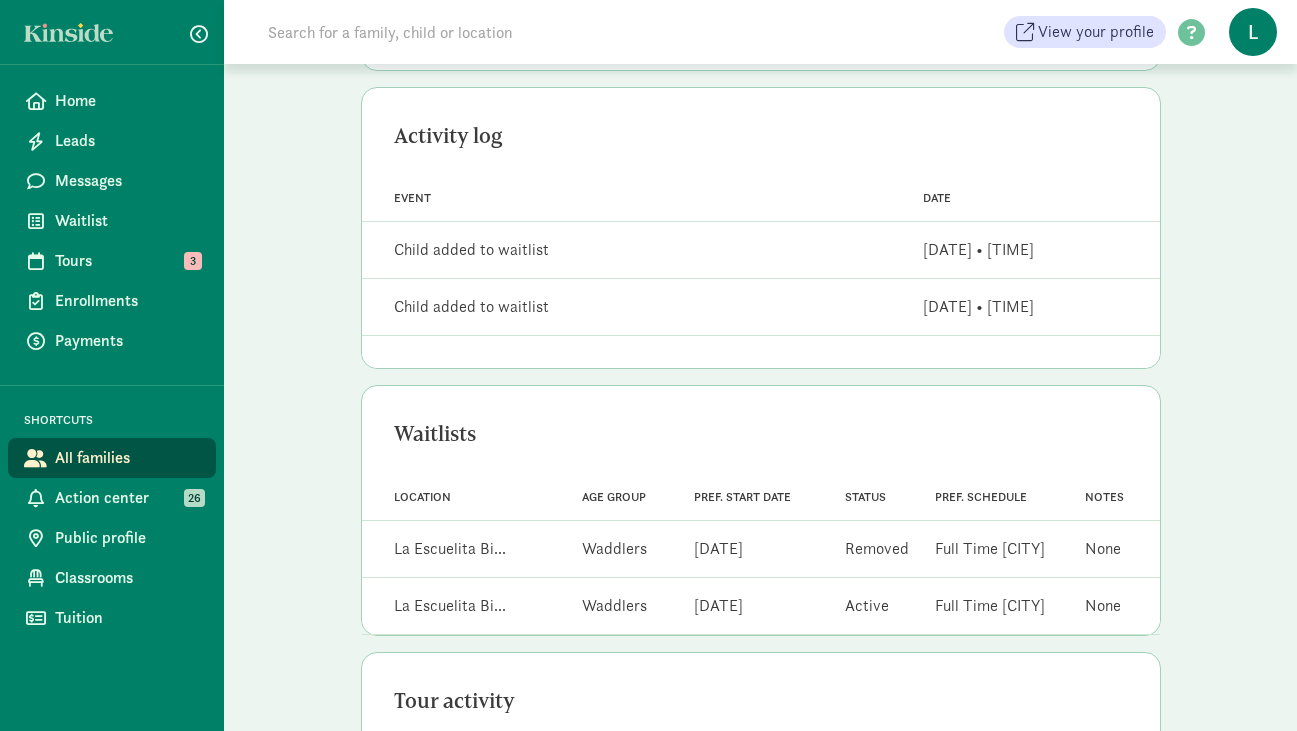 scroll, scrollTop: 0, scrollLeft: 0, axis: both 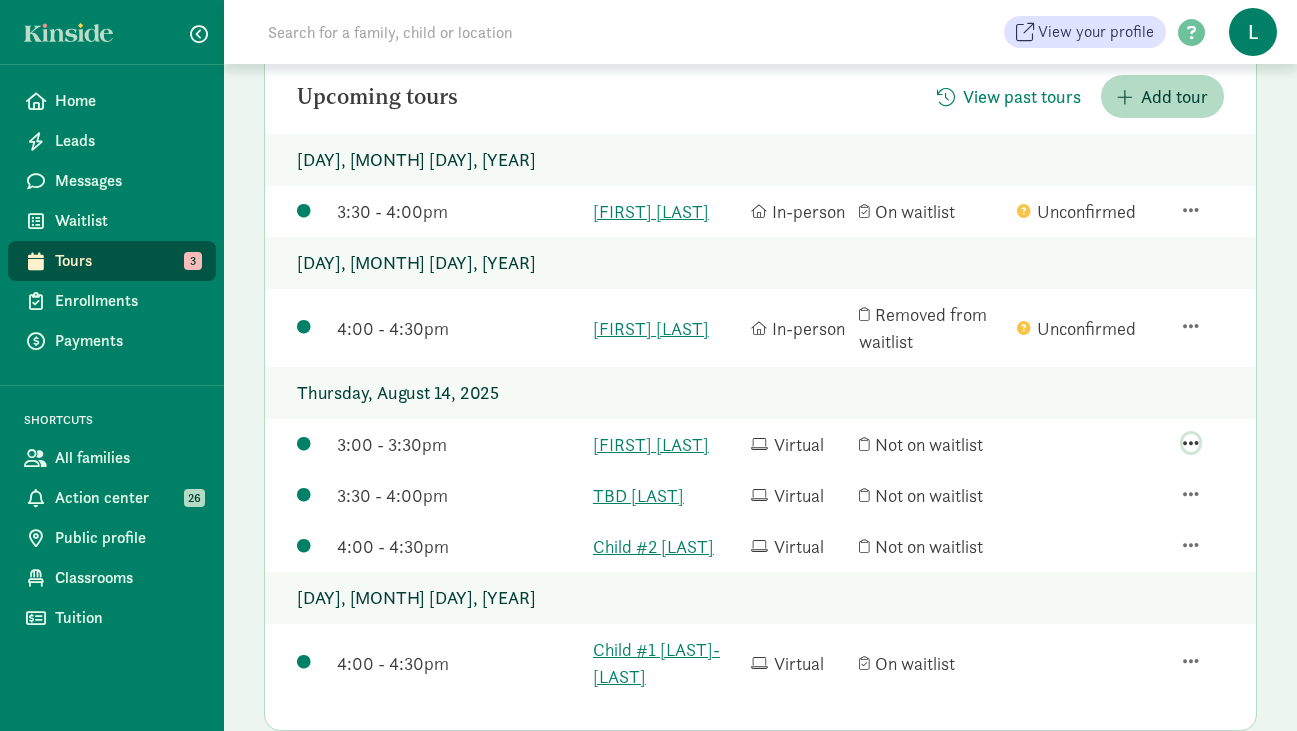 click at bounding box center [1191, 443] 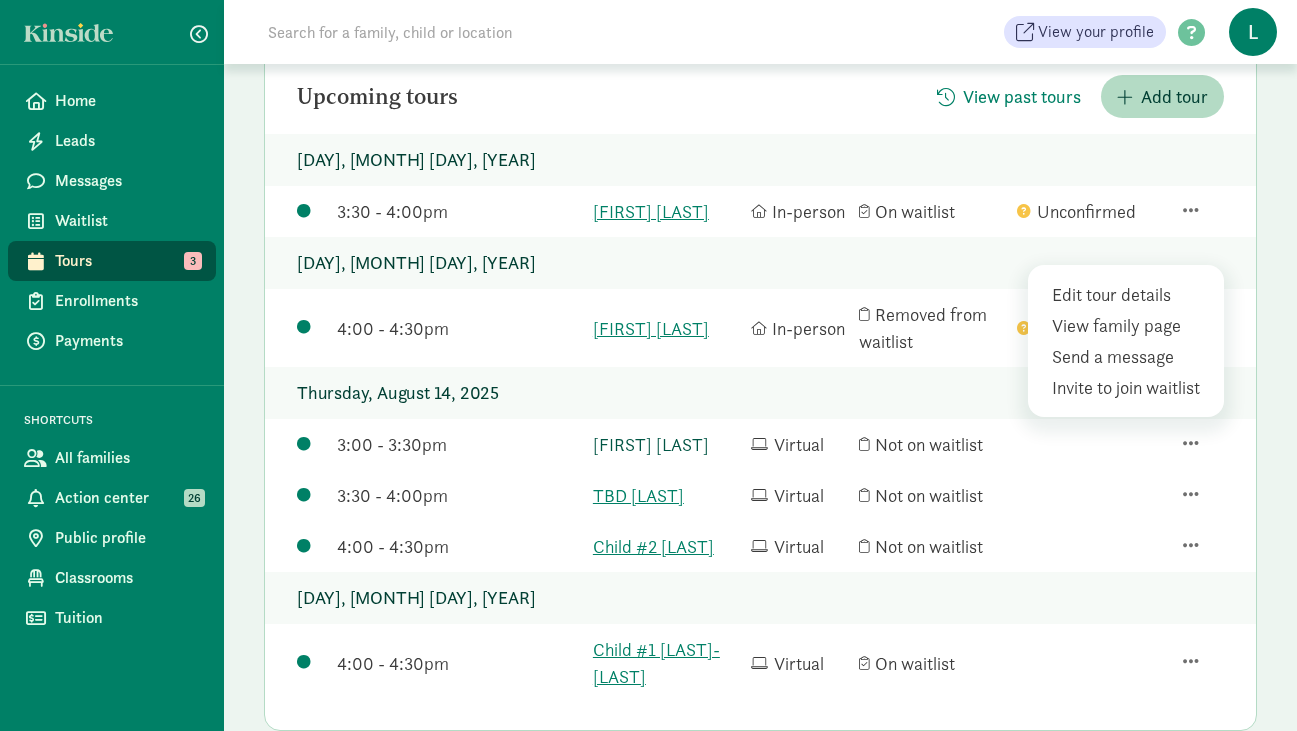 click on "[FIRST] [LAST]" at bounding box center (667, 444) 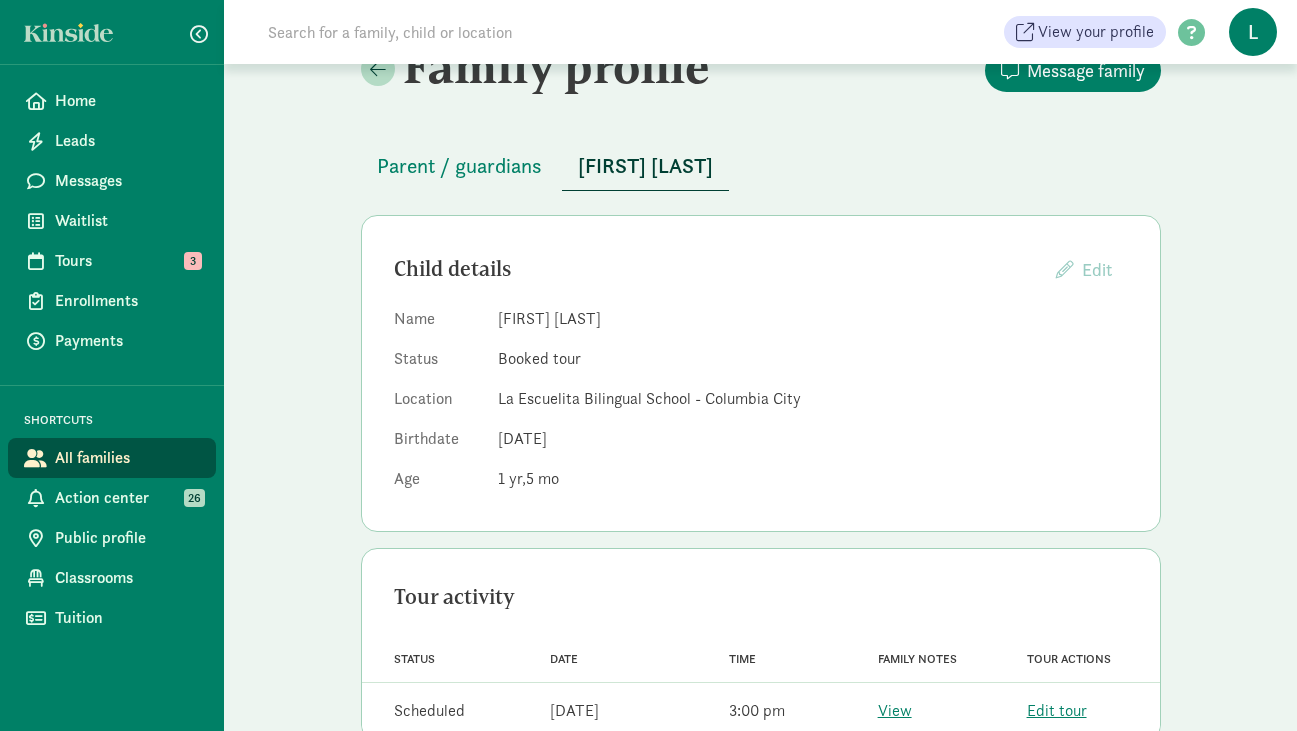 scroll, scrollTop: 0, scrollLeft: 0, axis: both 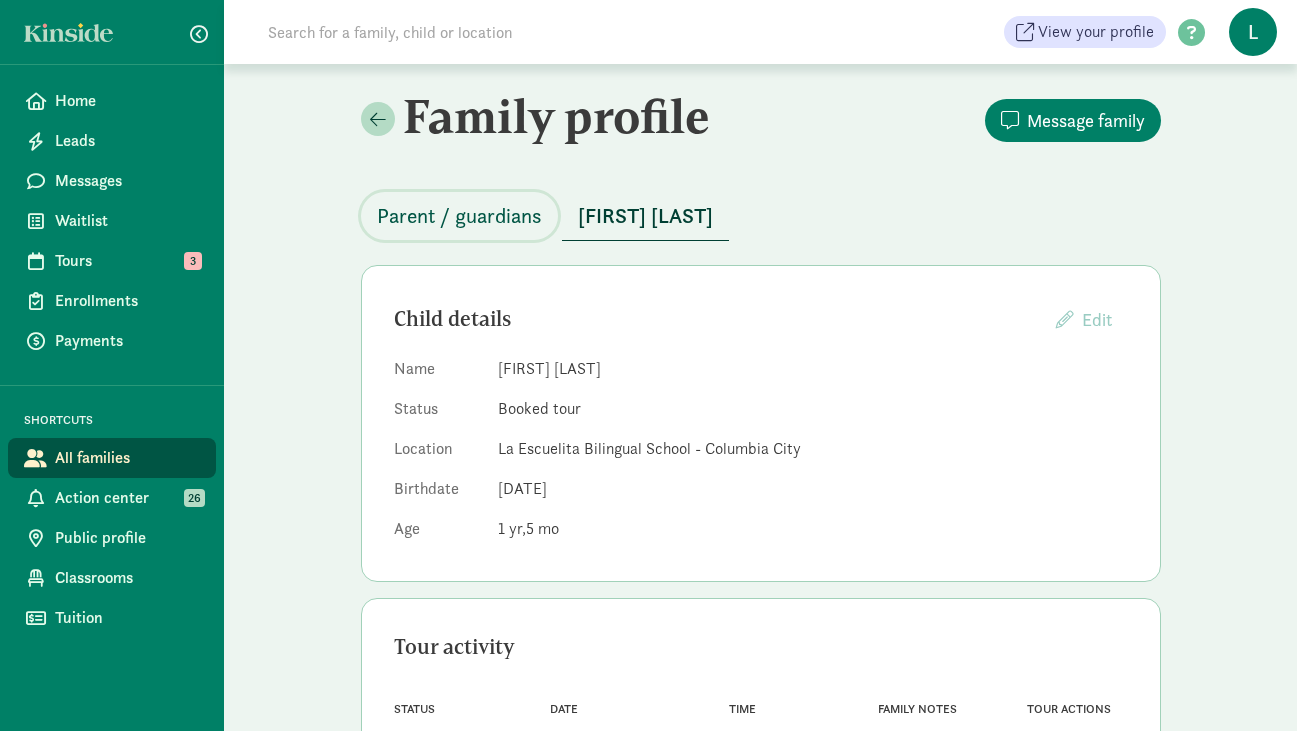 click on "Parent / guardians" at bounding box center [459, 216] 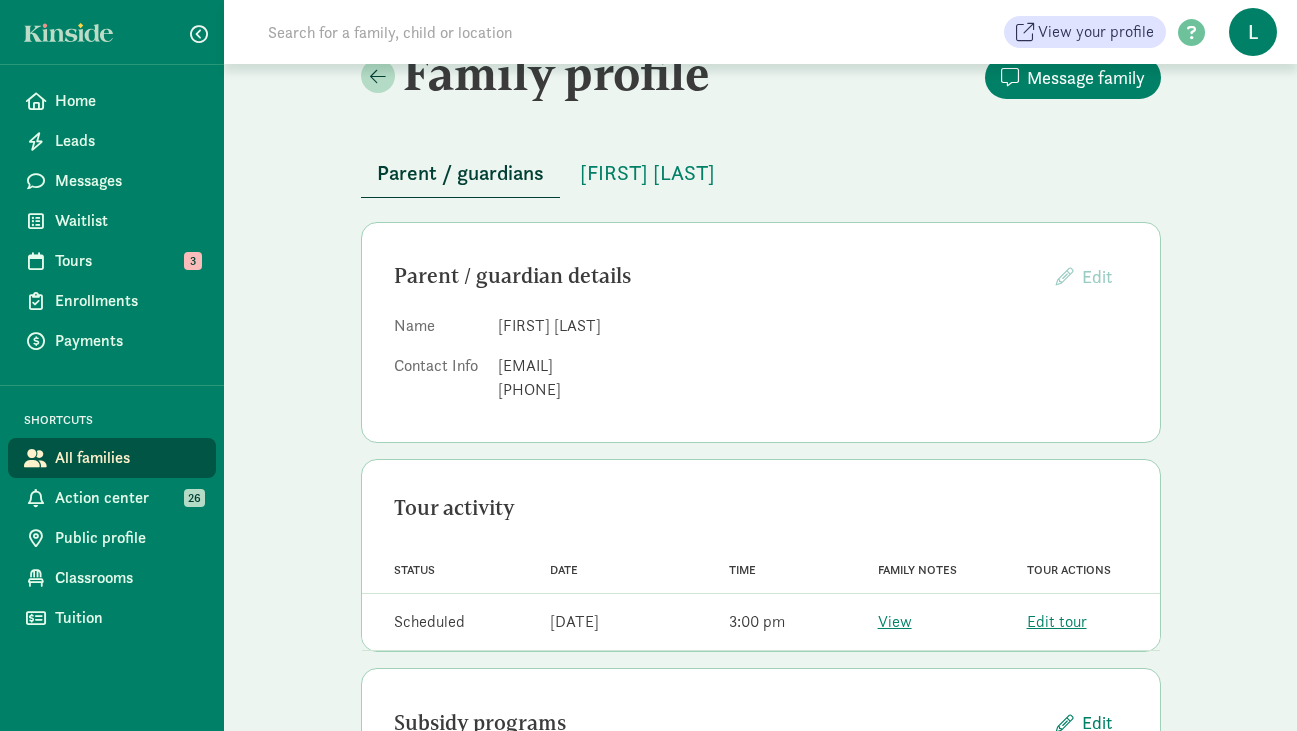 scroll, scrollTop: 45, scrollLeft: 0, axis: vertical 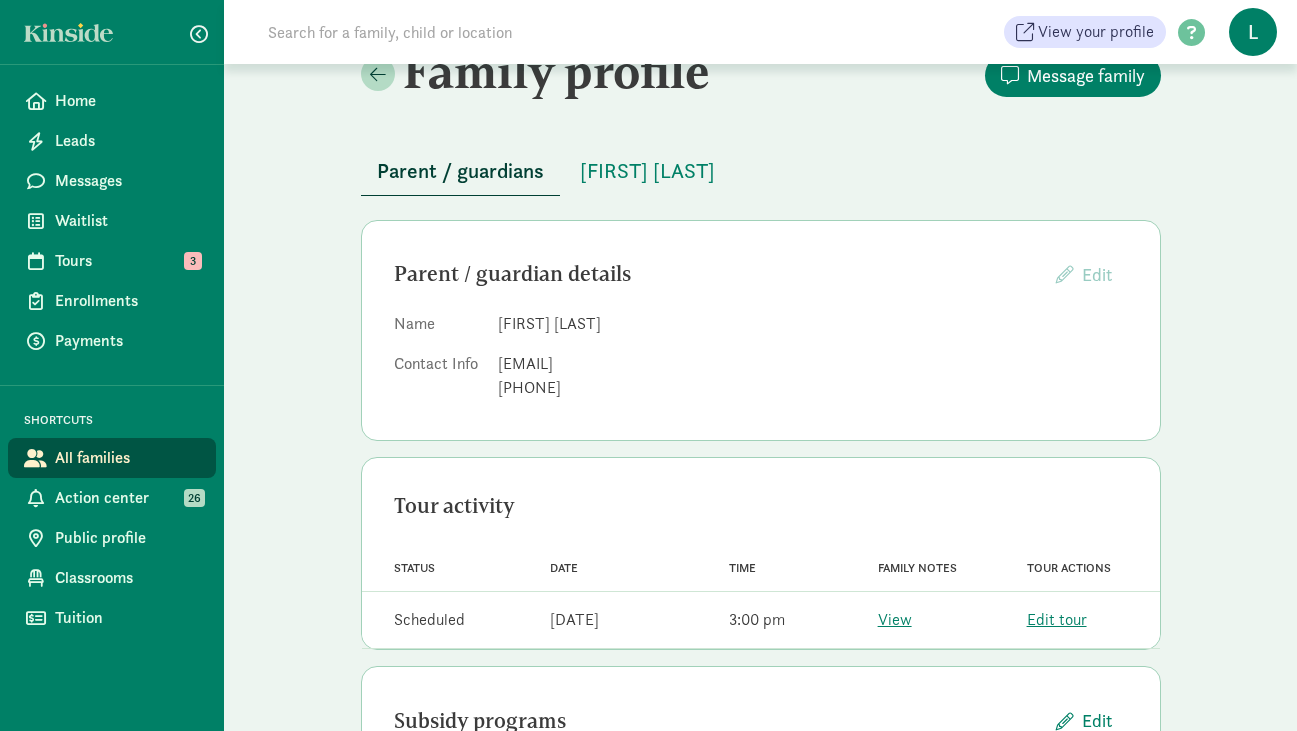 drag, startPoint x: 631, startPoint y: 362, endPoint x: 499, endPoint y: 361, distance: 132.00378 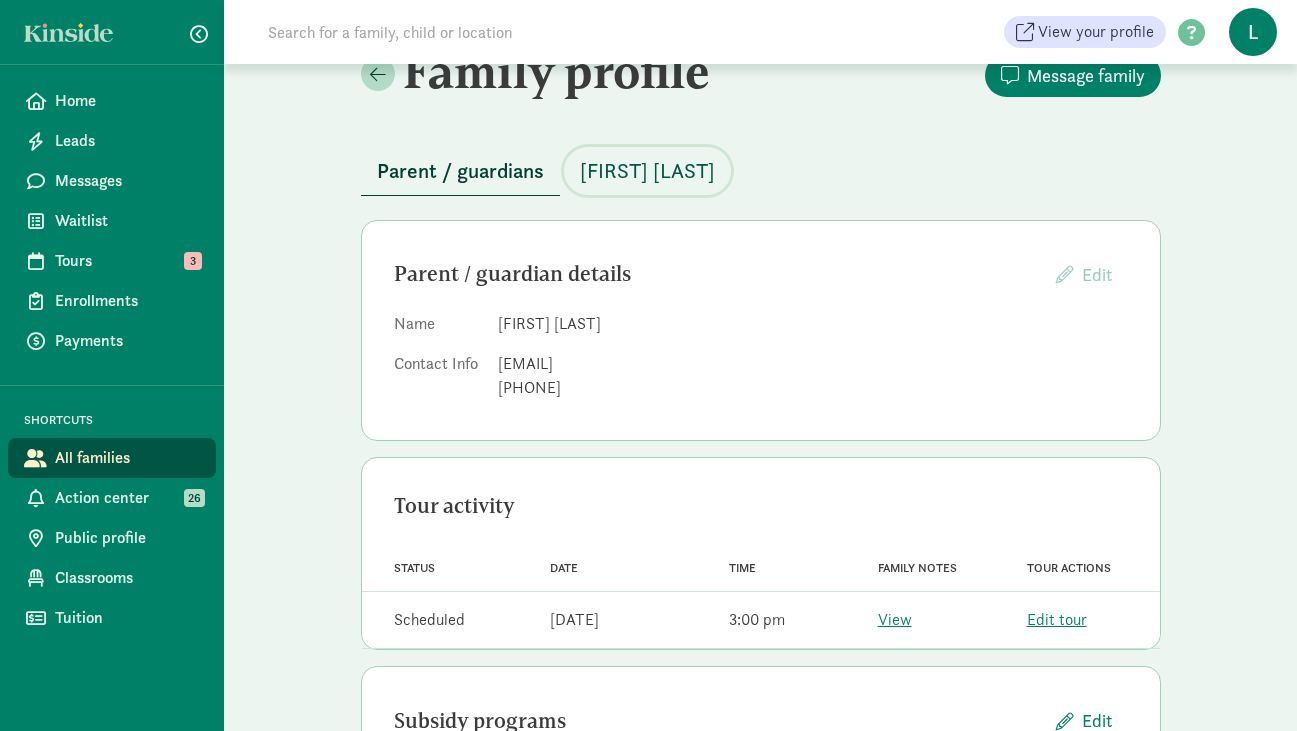 click on "[FIRST] [LAST]" at bounding box center [647, 171] 